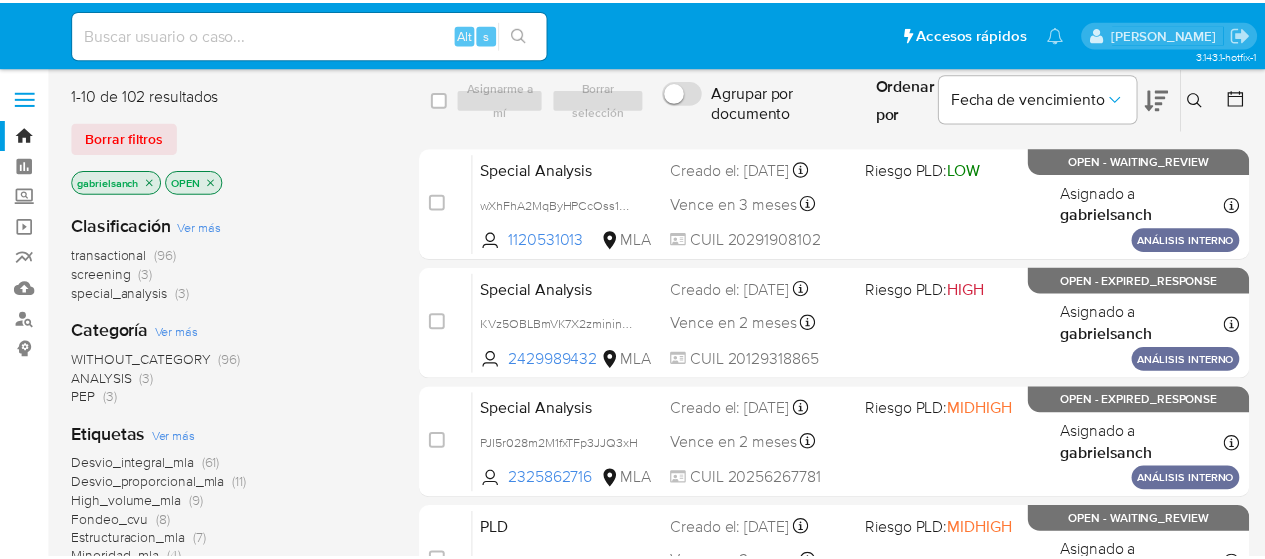 scroll, scrollTop: 0, scrollLeft: 0, axis: both 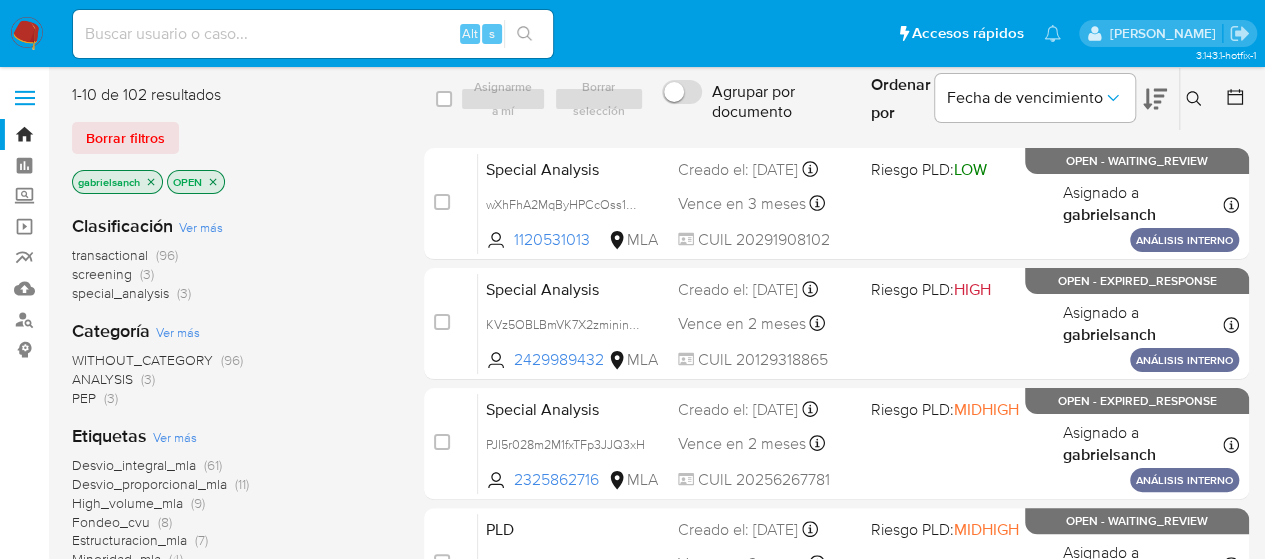 click at bounding box center (313, 34) 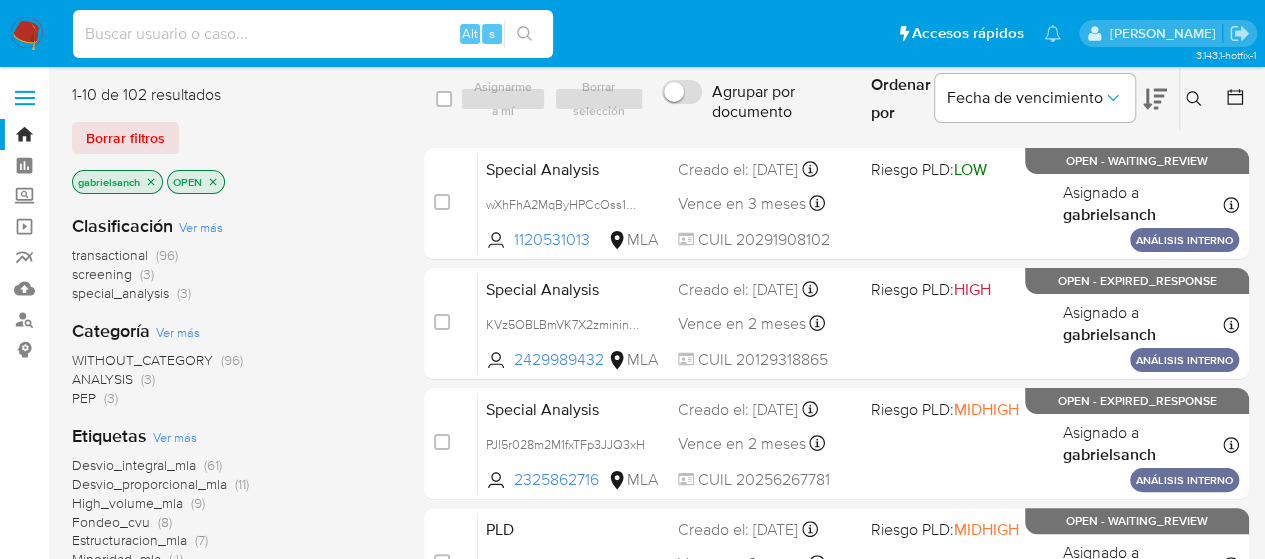 paste on "wXhFhA2MqByHPCcOss1MwS8s" 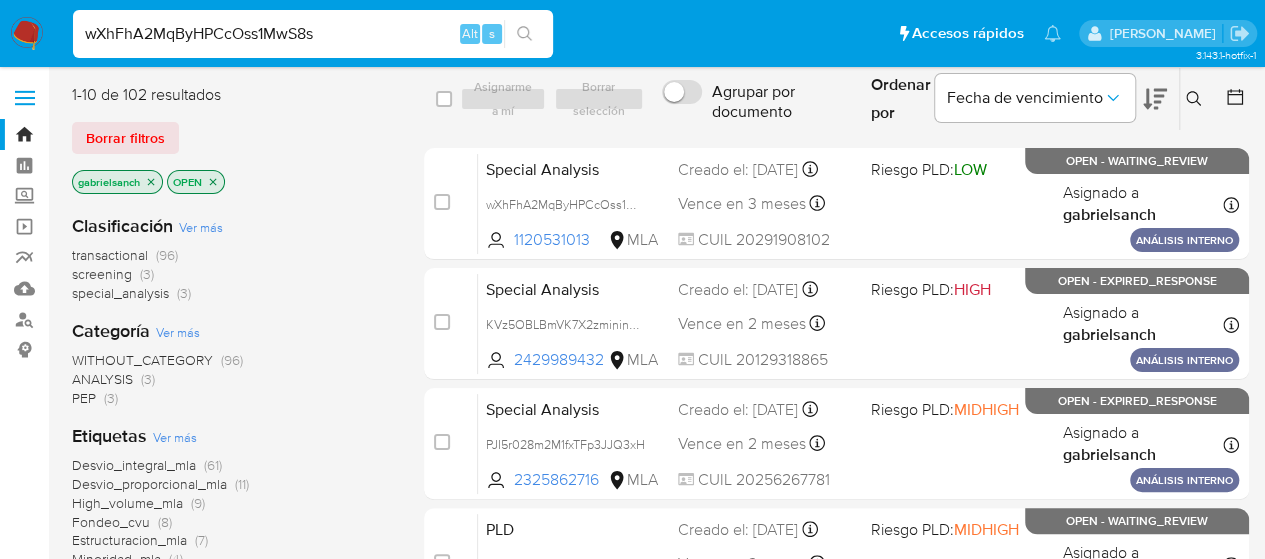 type on "wXhFhA2MqByHPCcOss1MwS8s" 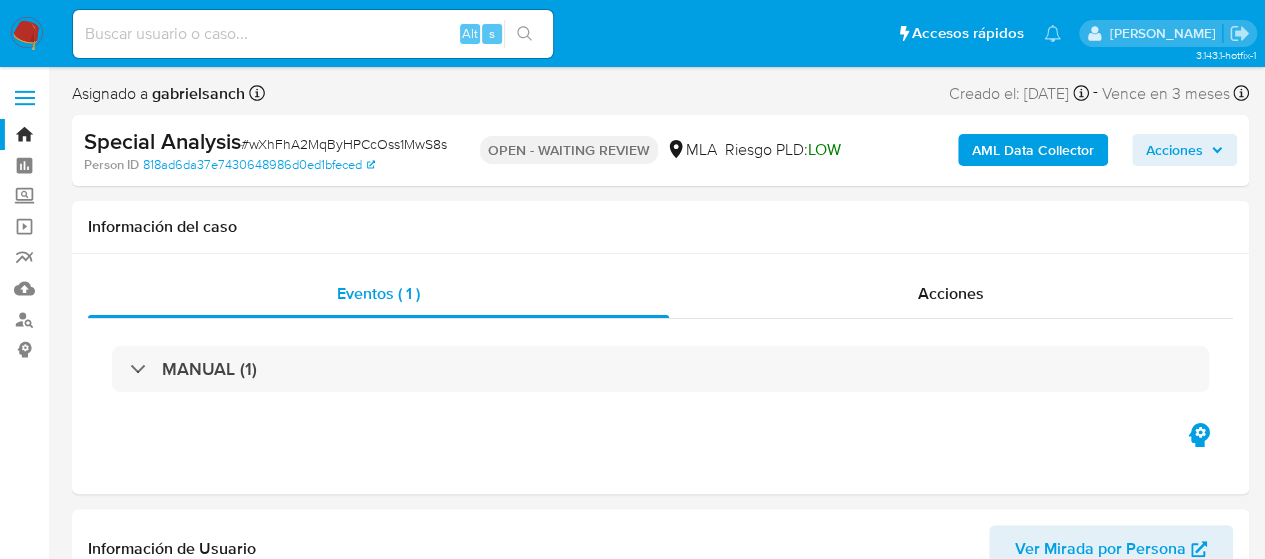 select on "10" 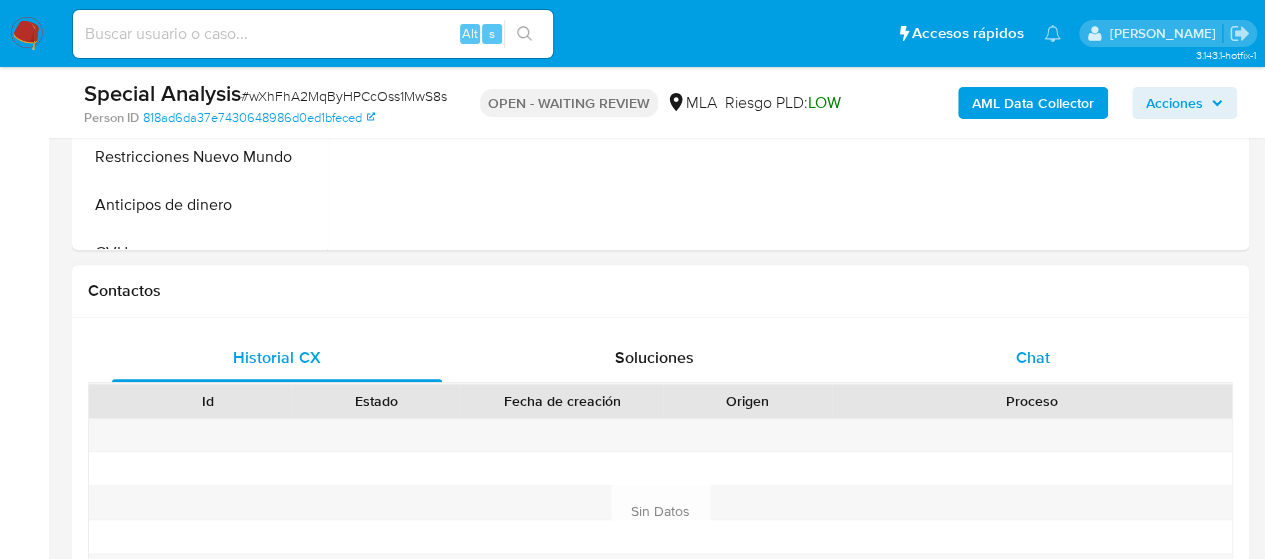 scroll, scrollTop: 800, scrollLeft: 0, axis: vertical 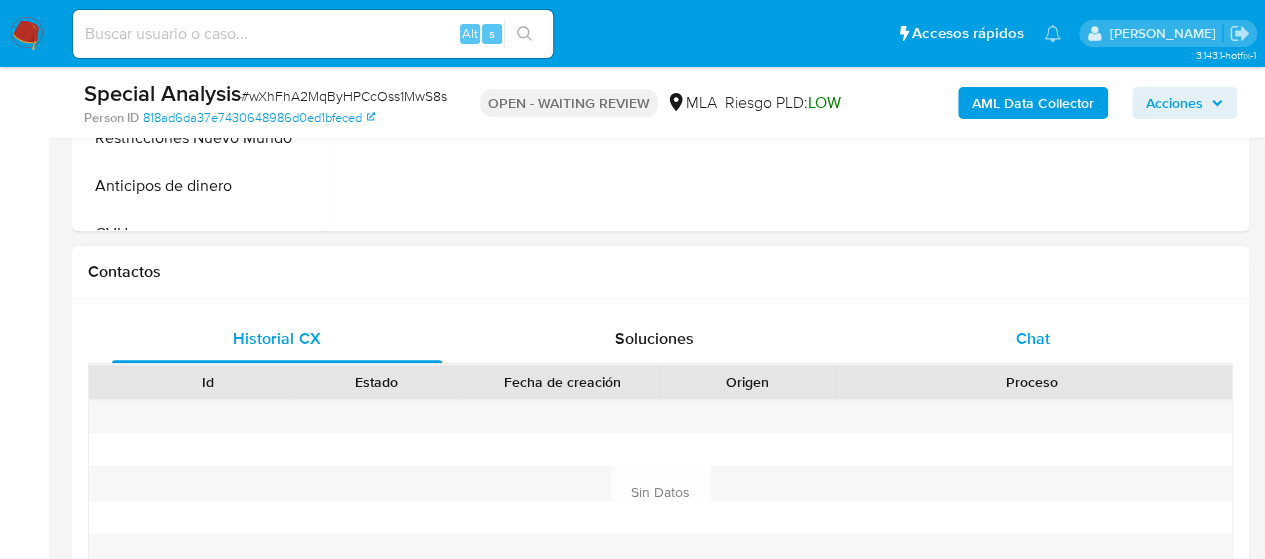 click on "Chat" at bounding box center (1033, 339) 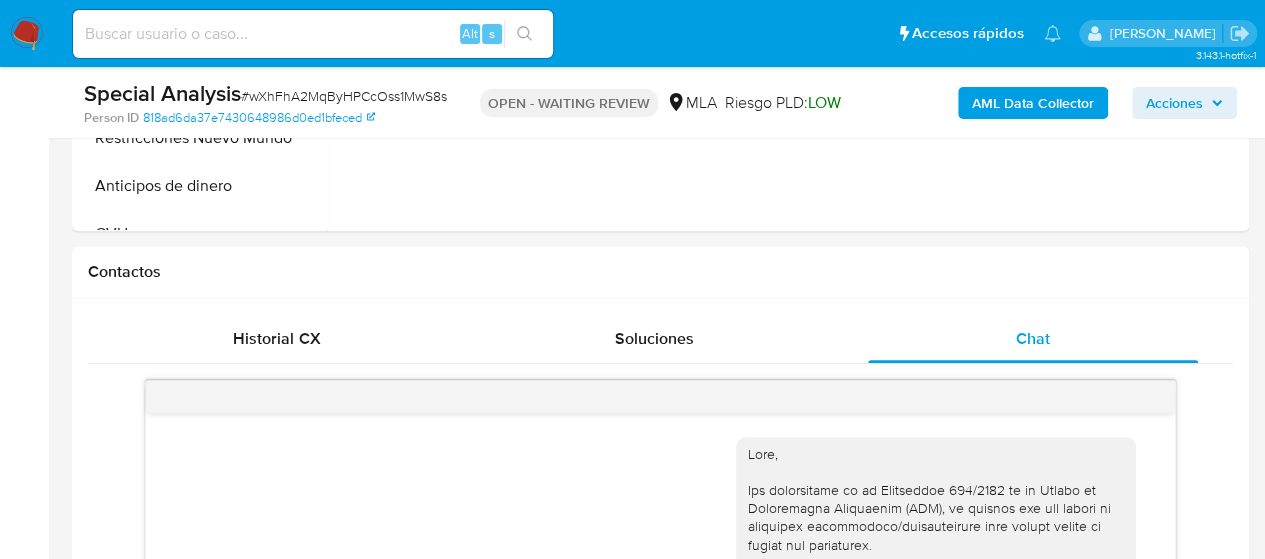 scroll, scrollTop: 900, scrollLeft: 0, axis: vertical 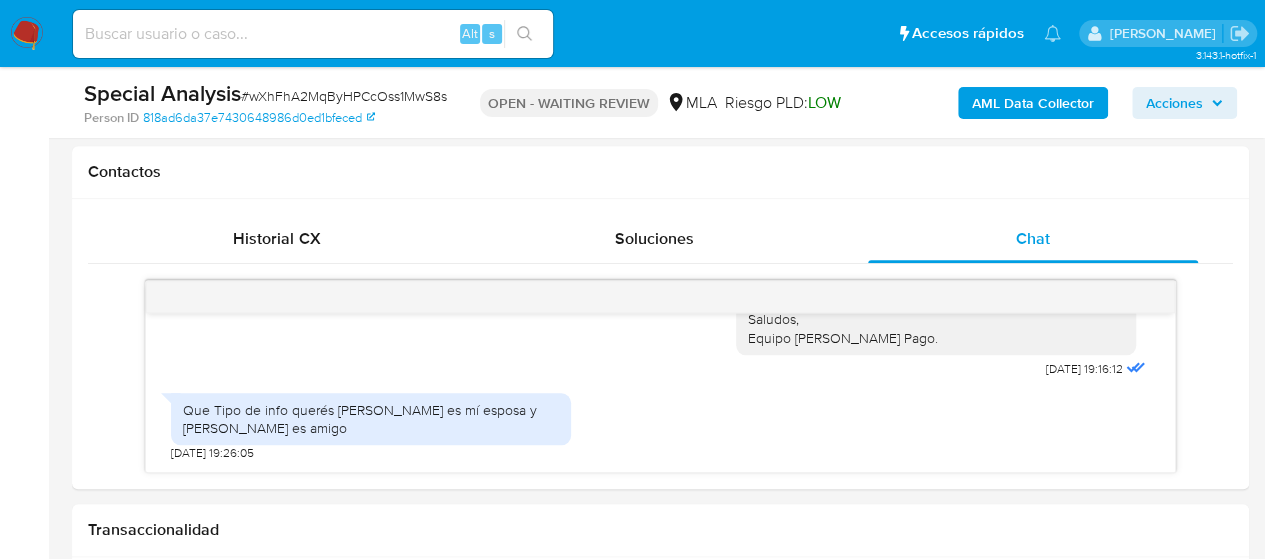click on "# wXhFhA2MqByHPCcOss1MwS8s" at bounding box center (344, 96) 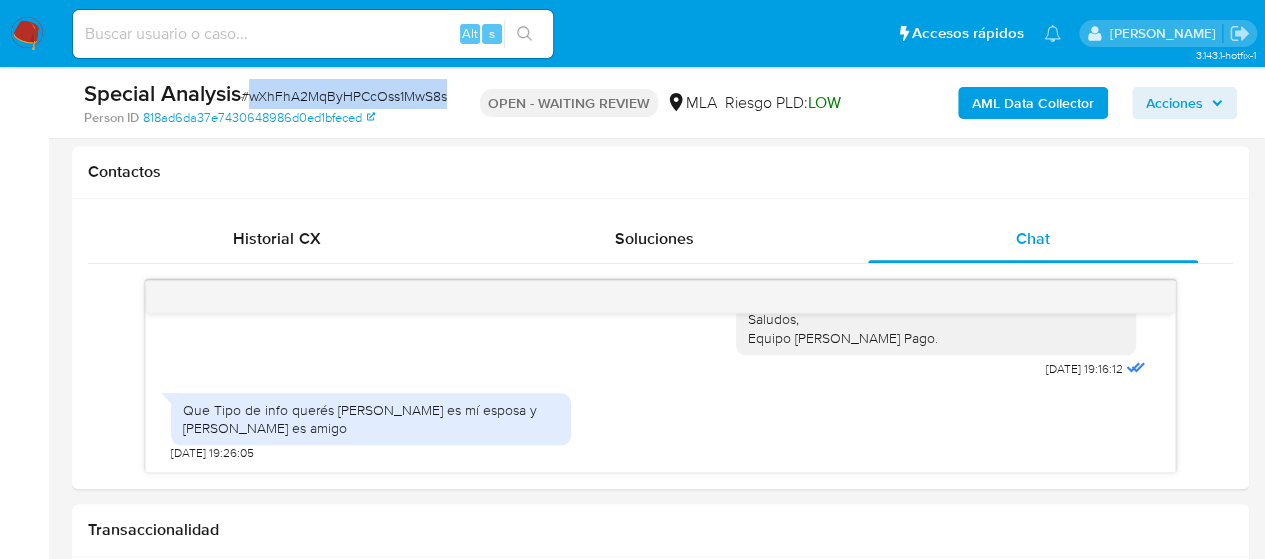 click on "# wXhFhA2MqByHPCcOss1MwS8s" at bounding box center (344, 96) 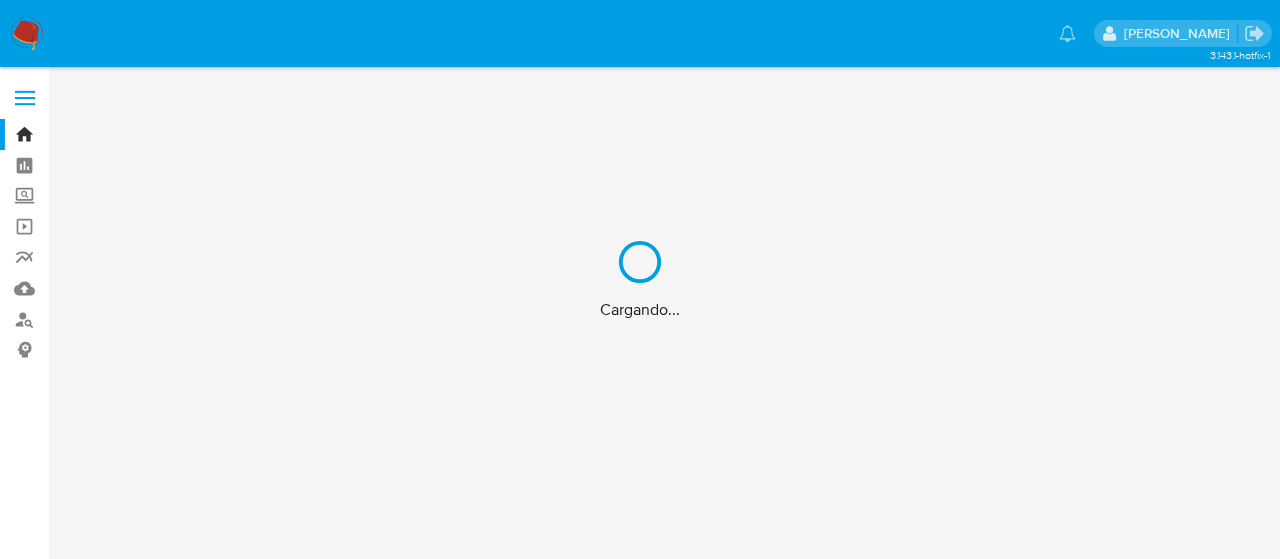 scroll, scrollTop: 0, scrollLeft: 0, axis: both 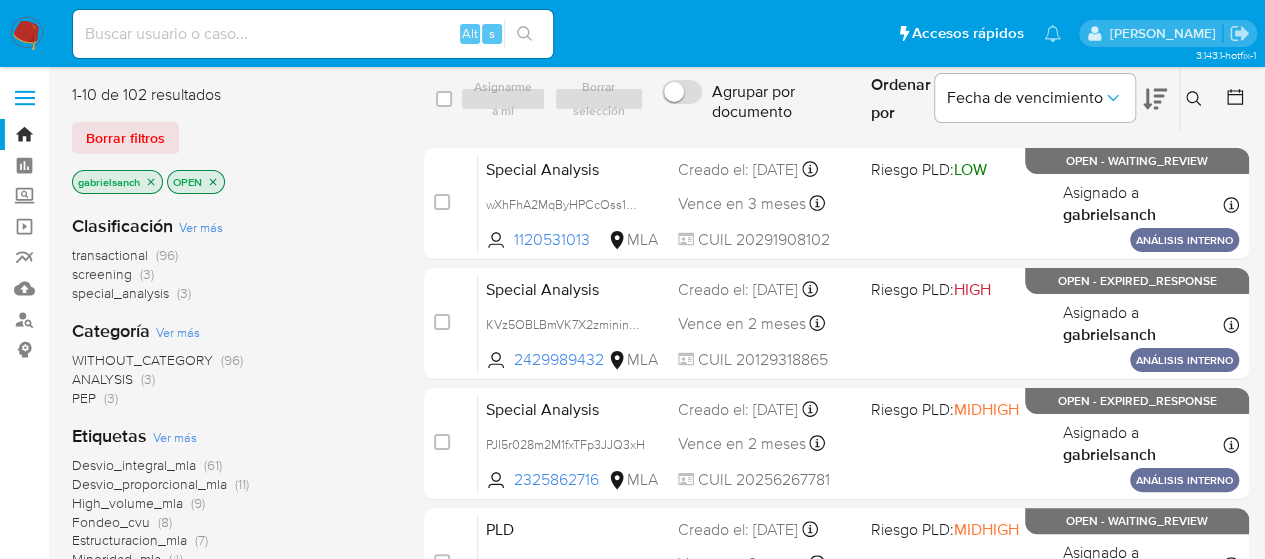 click at bounding box center [1196, 99] 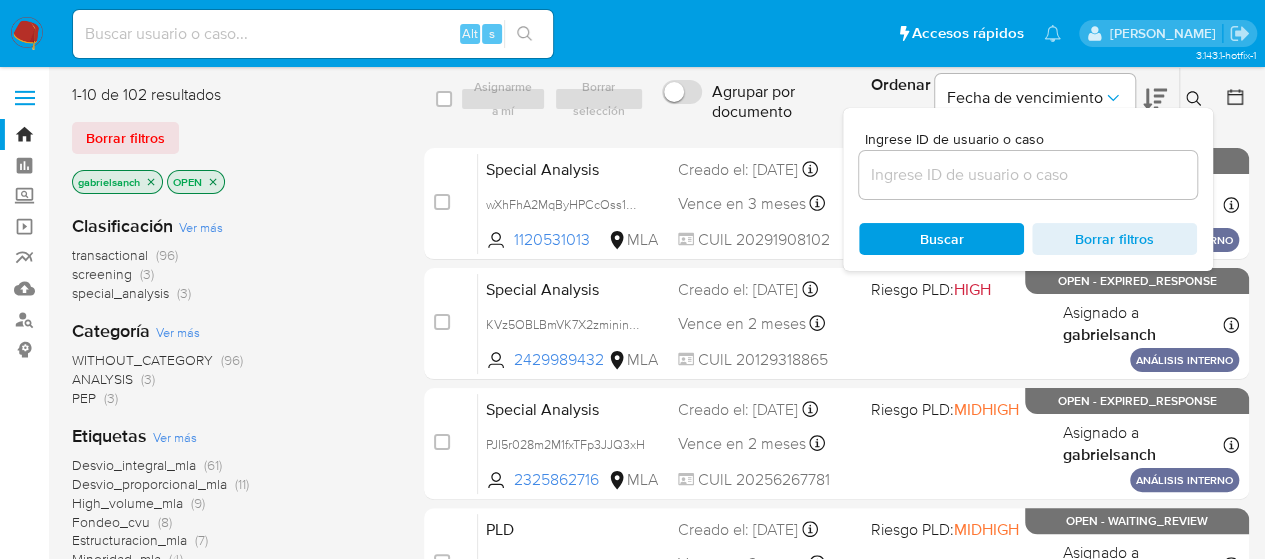 click at bounding box center [1028, 175] 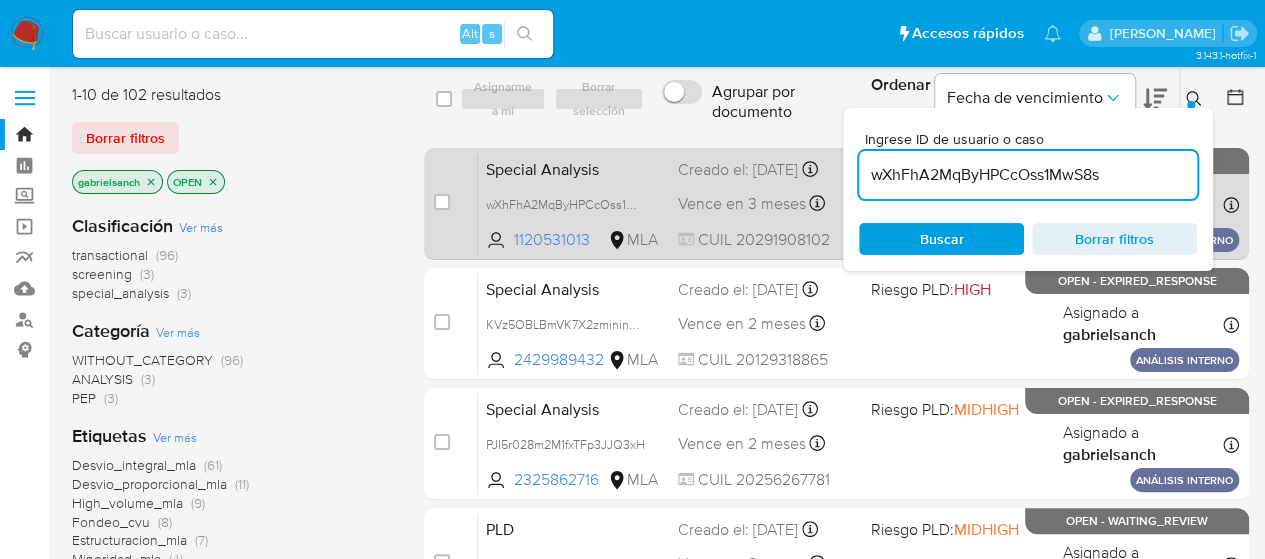 type on "wXhFhA2MqByHPCcOss1MwS8s" 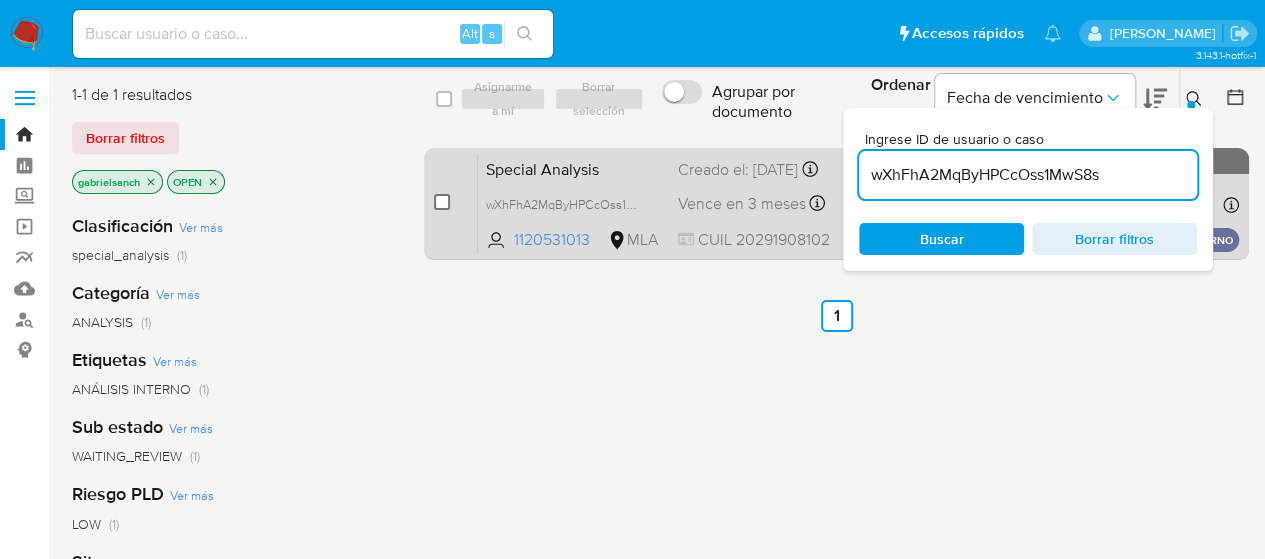 click at bounding box center (442, 202) 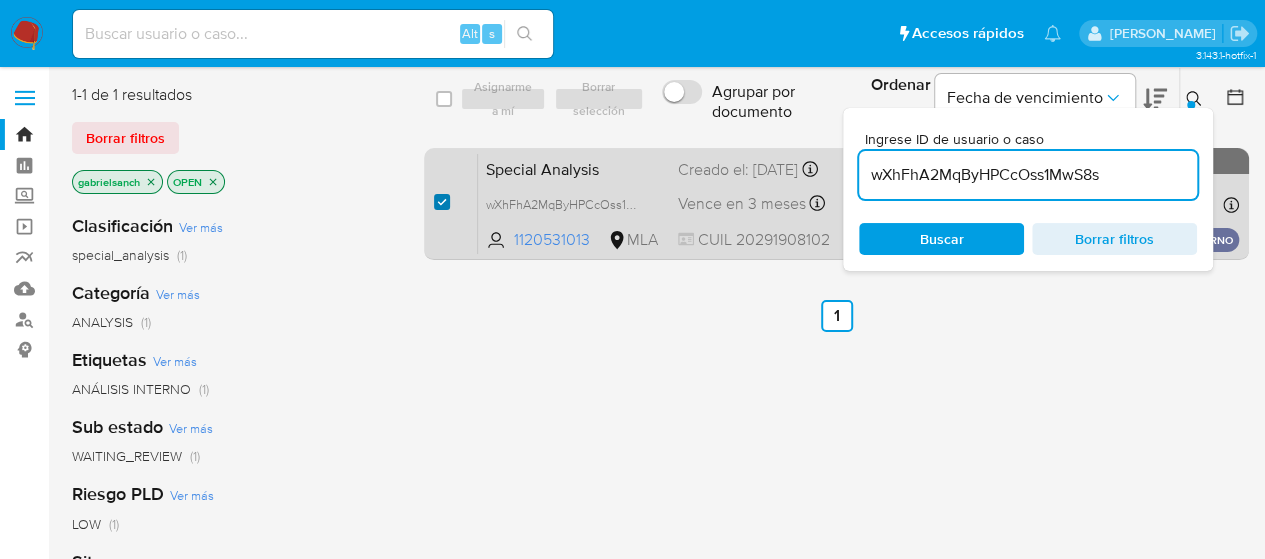 checkbox on "true" 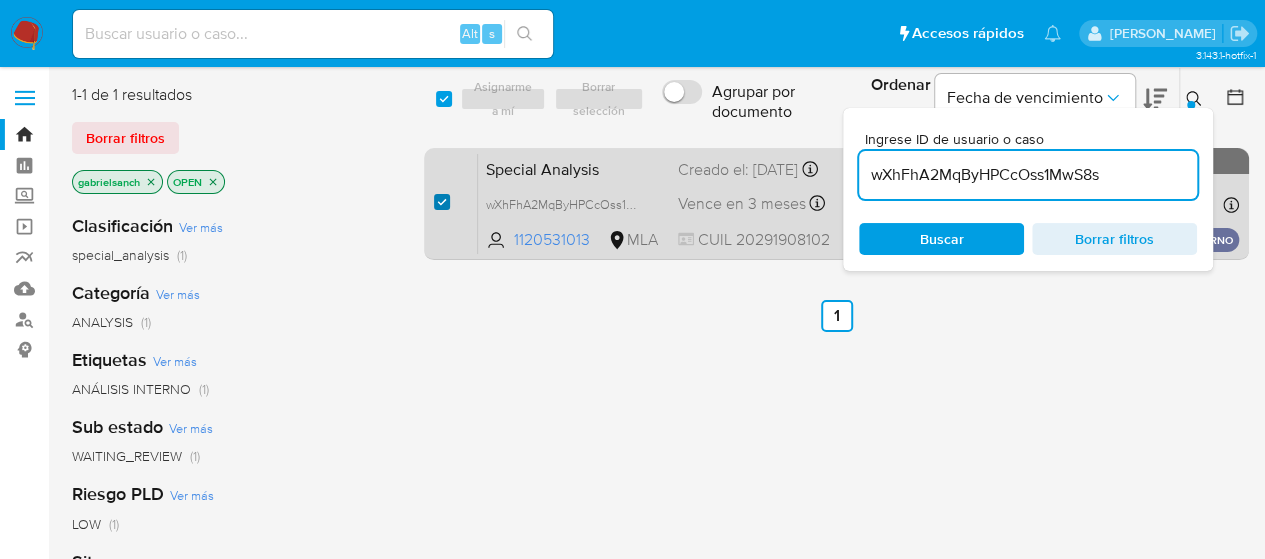checkbox on "true" 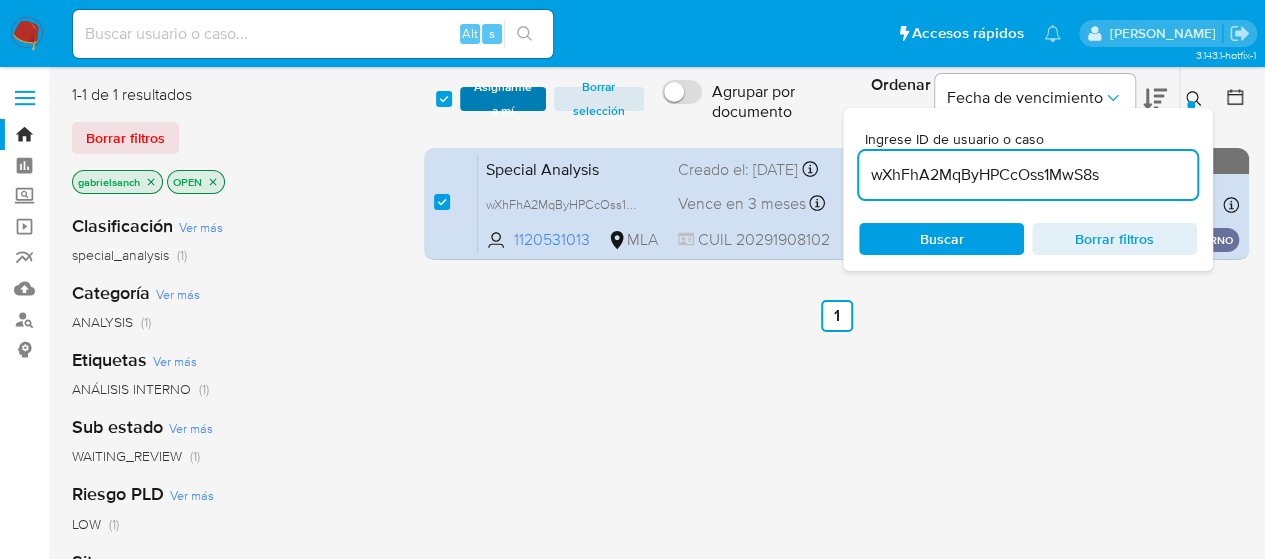 click on "Asignarme a mí" at bounding box center [503, 99] 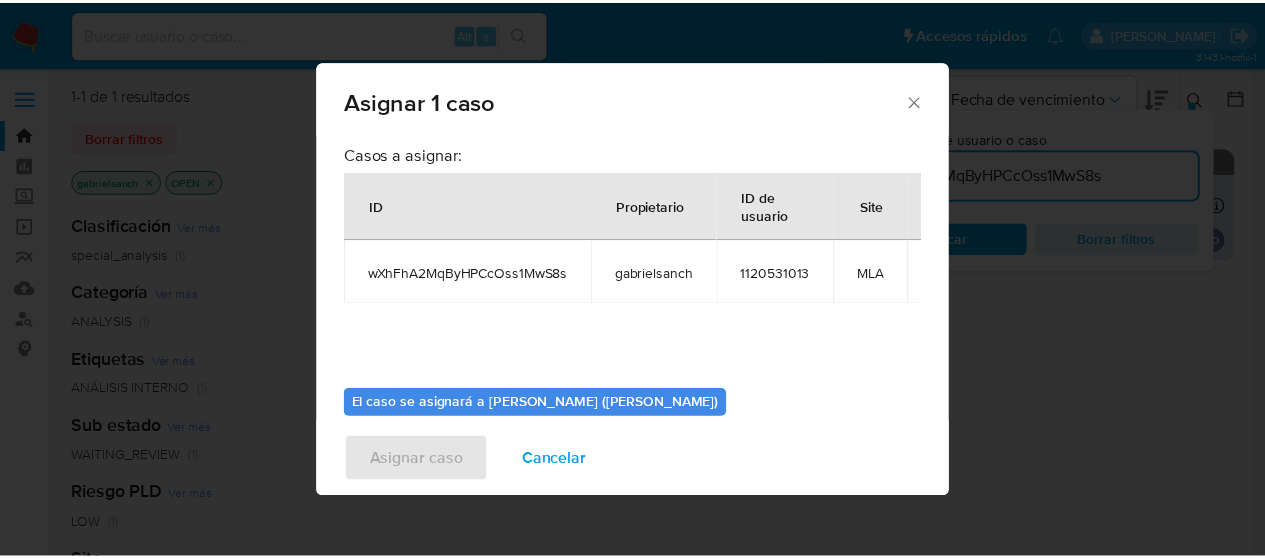 scroll, scrollTop: 102, scrollLeft: 0, axis: vertical 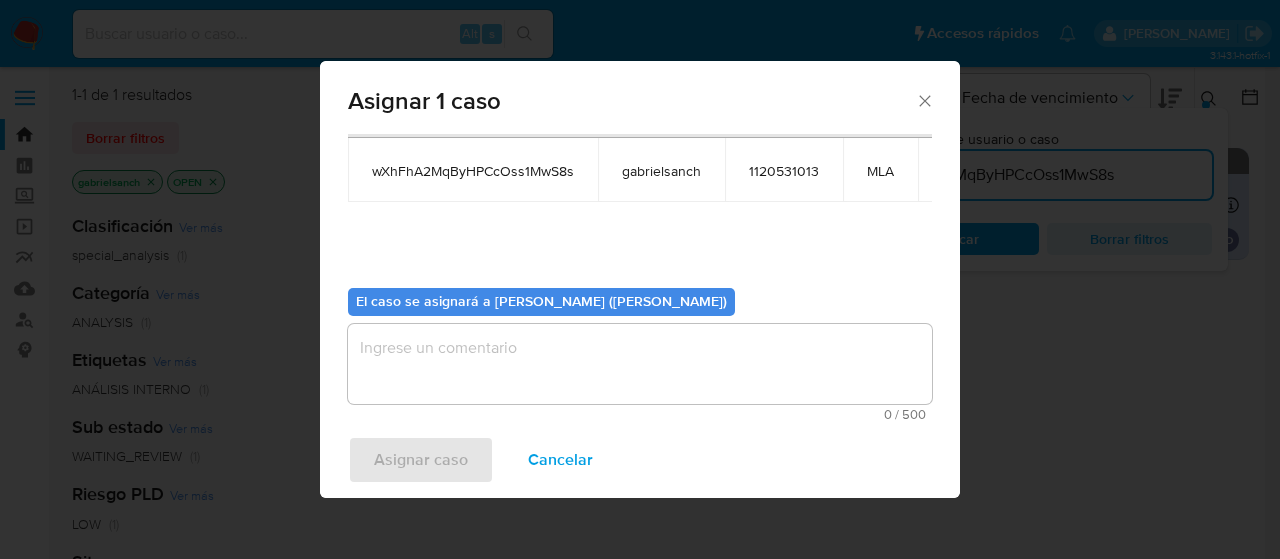 click at bounding box center (640, 364) 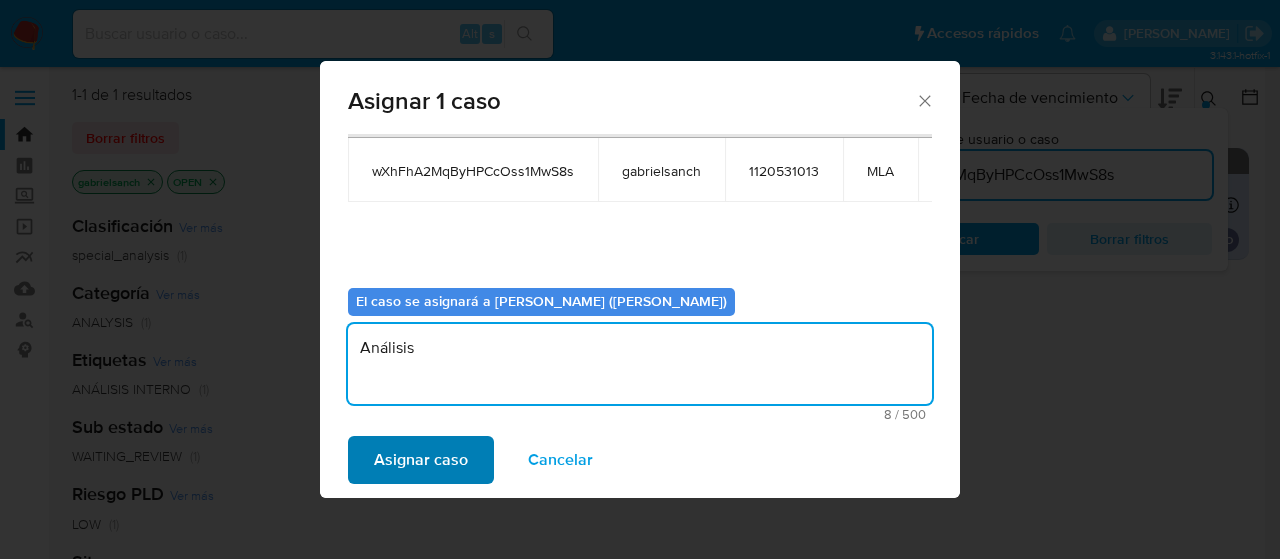 type on "Análisis" 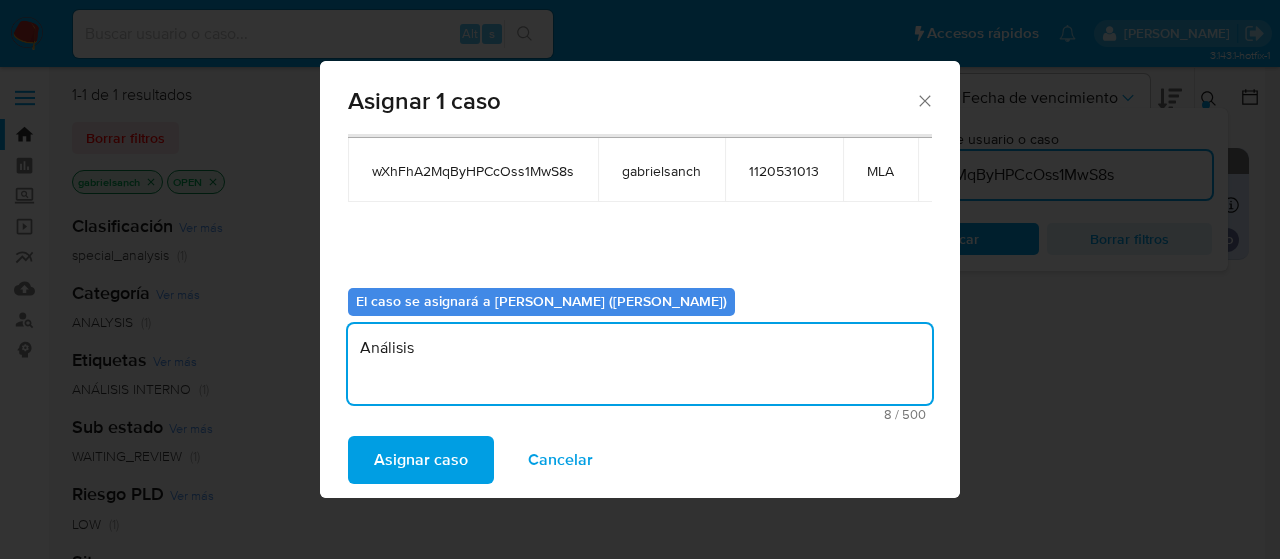 click on "Asignar caso" at bounding box center (421, 460) 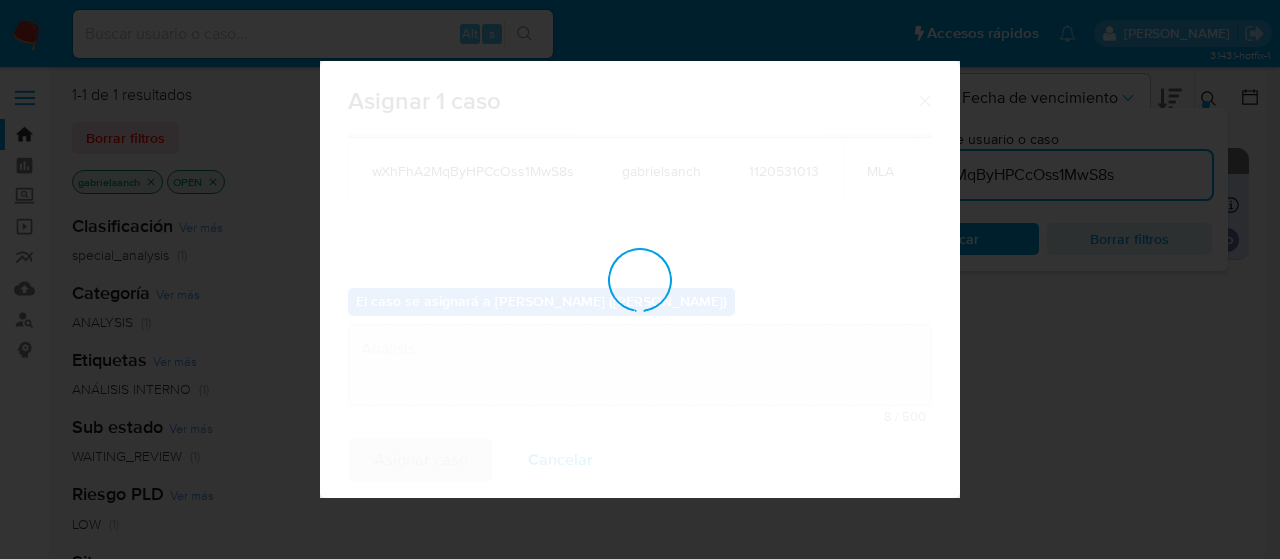 type 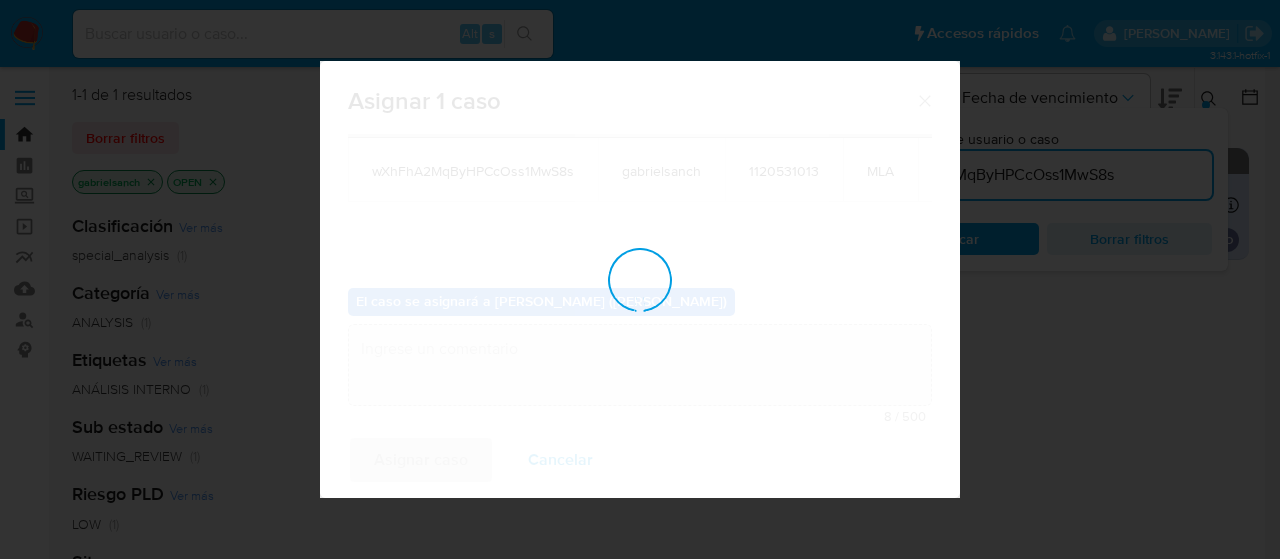 checkbox on "false" 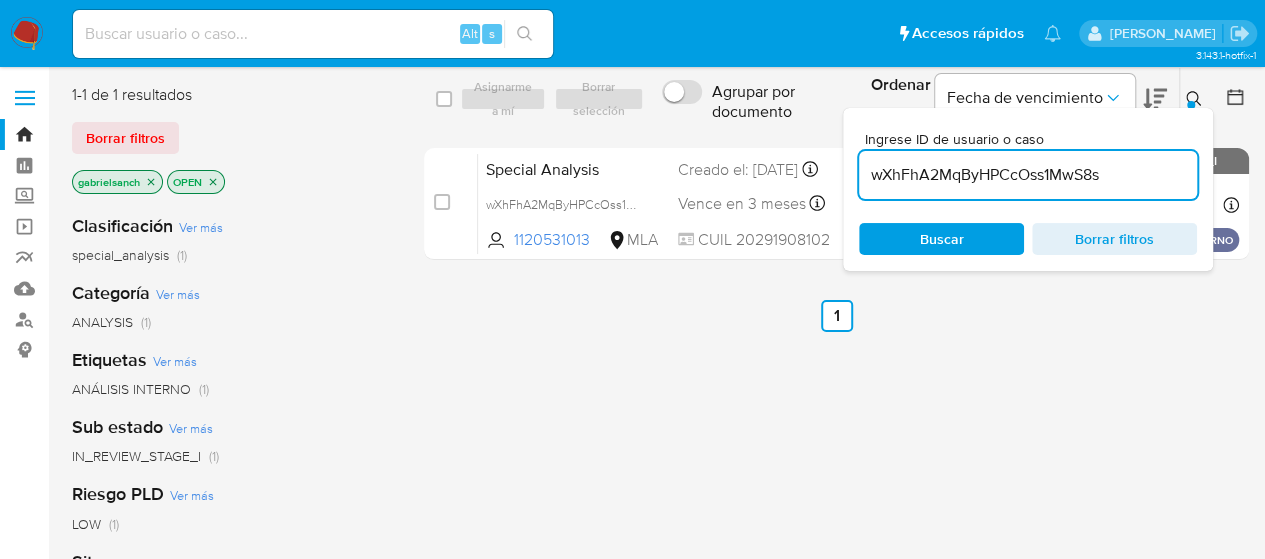 click at bounding box center [27, 34] 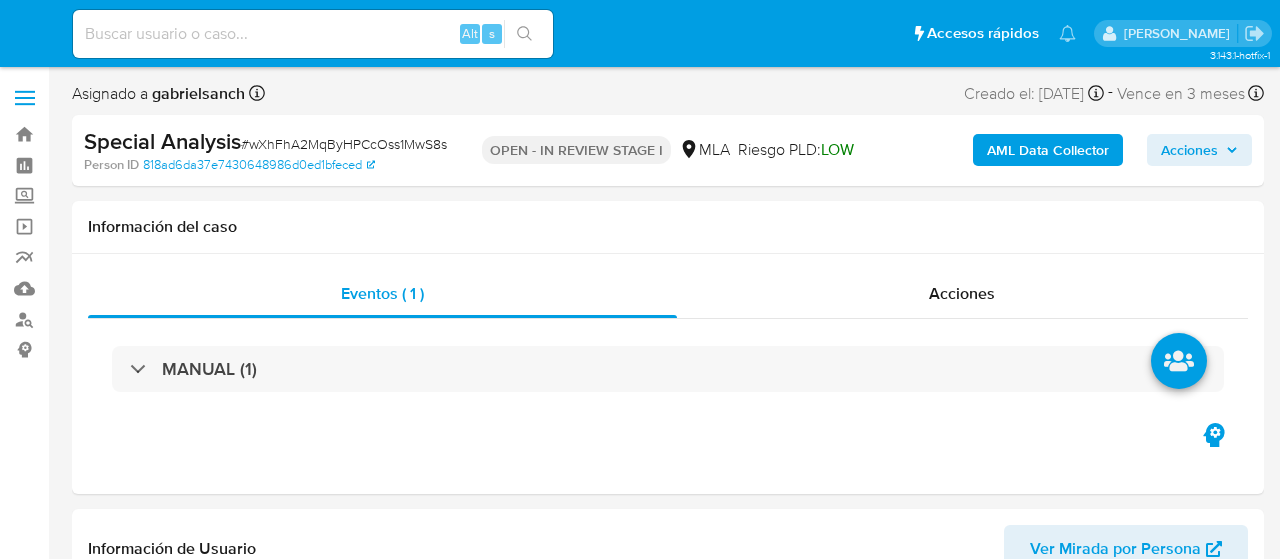 select on "10" 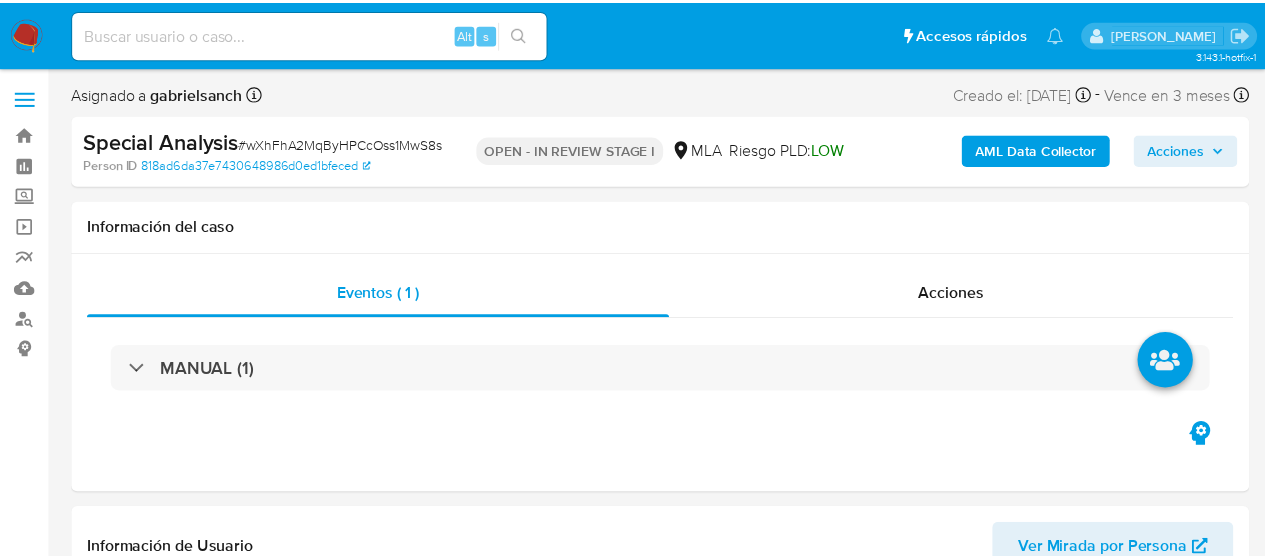 scroll, scrollTop: 0, scrollLeft: 0, axis: both 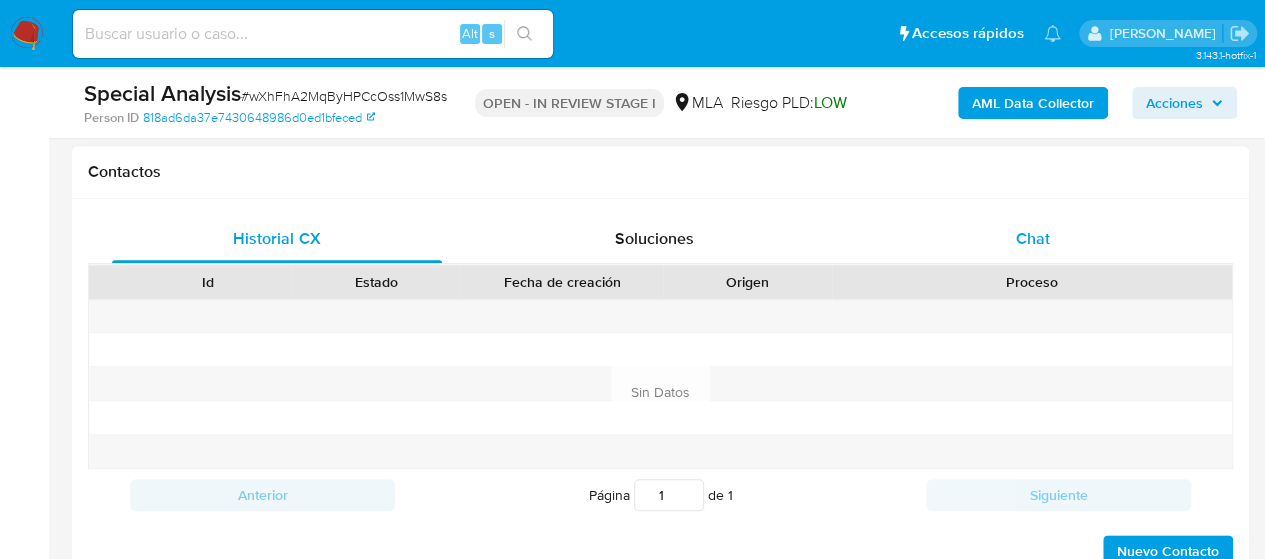 click on "Chat" at bounding box center (1033, 239) 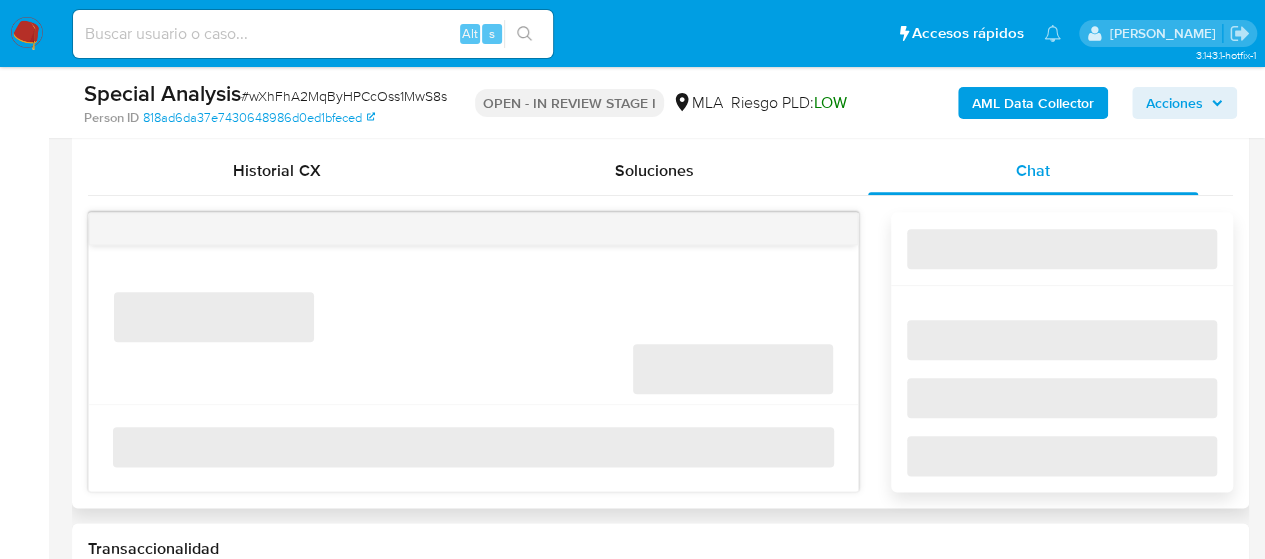 scroll, scrollTop: 1000, scrollLeft: 0, axis: vertical 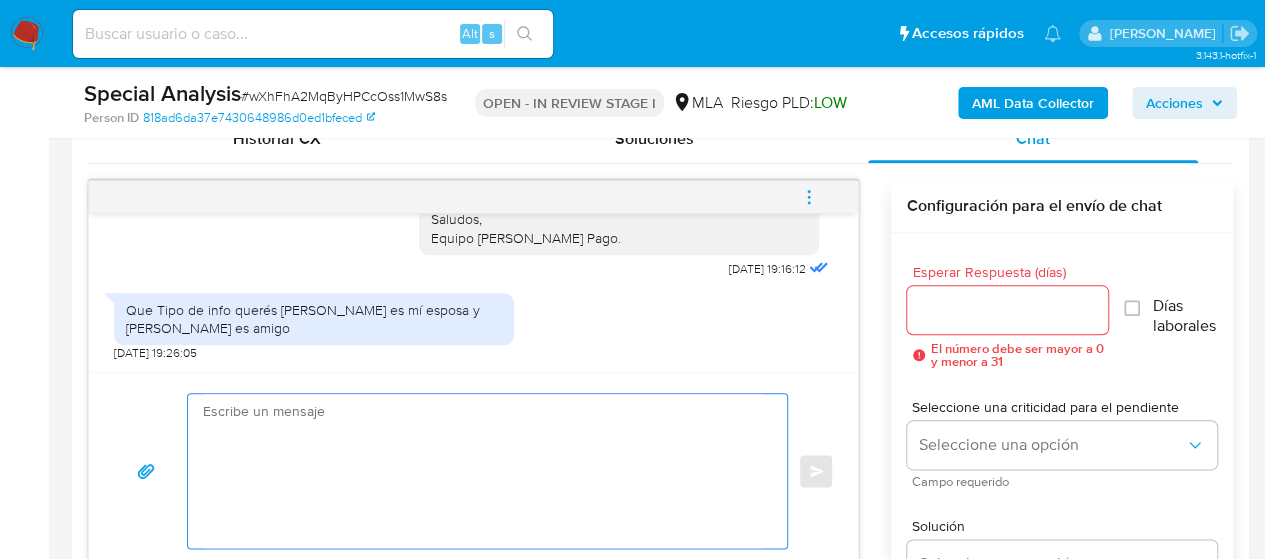 click at bounding box center [482, 471] 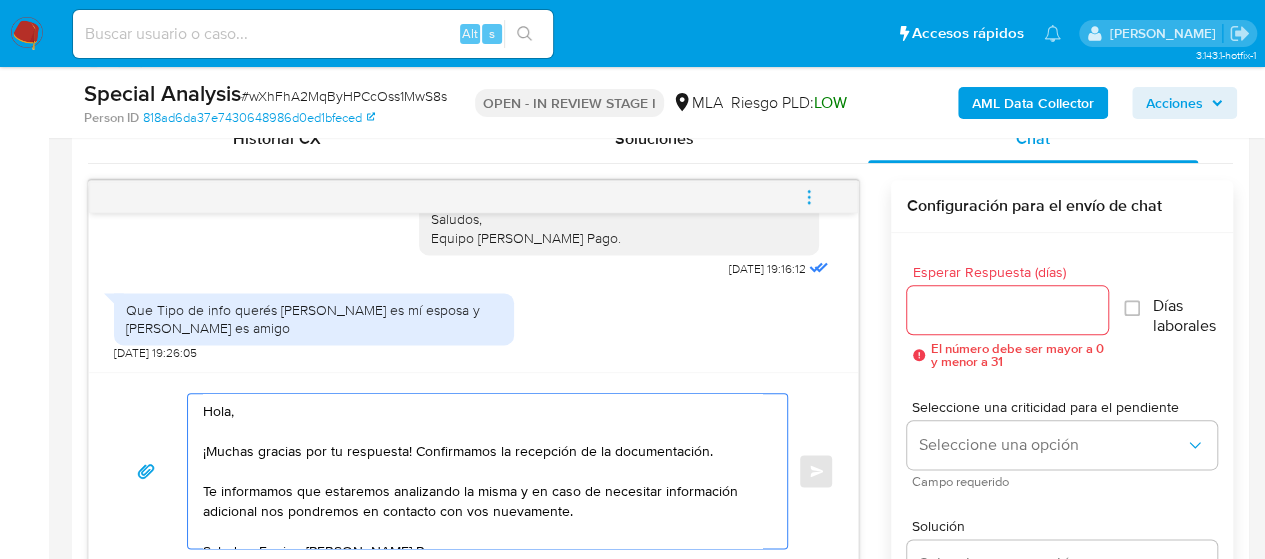 scroll, scrollTop: 1019, scrollLeft: 0, axis: vertical 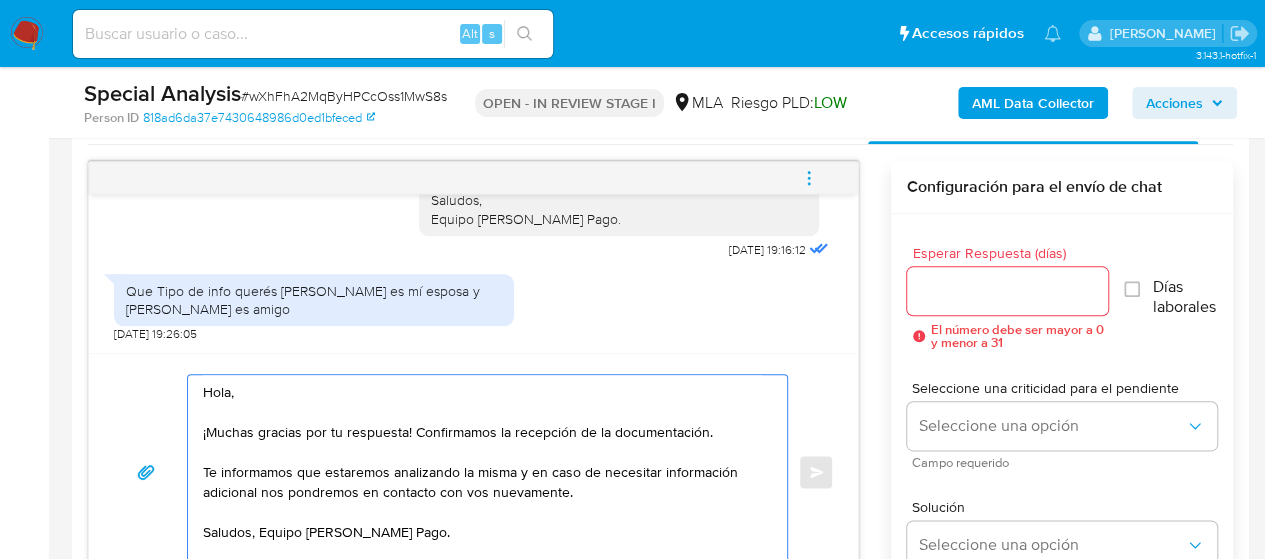 click on "Hola,
¡Muchas gracias por tu respuesta! Confirmamos la recepción de la documentación.
Te informamos que estaremos analizando la misma y en caso de necesitar información adicional nos pondremos en contacto con vos nuevamente.
Saludos, Equipo de Mercado Pago." at bounding box center (482, 472) 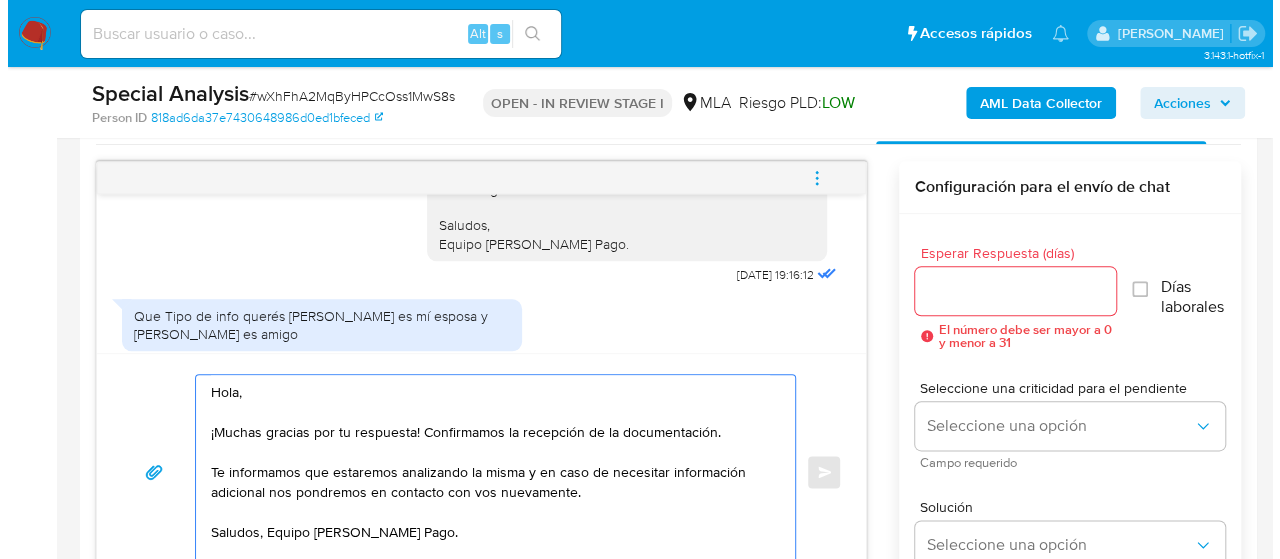 scroll, scrollTop: 1664, scrollLeft: 0, axis: vertical 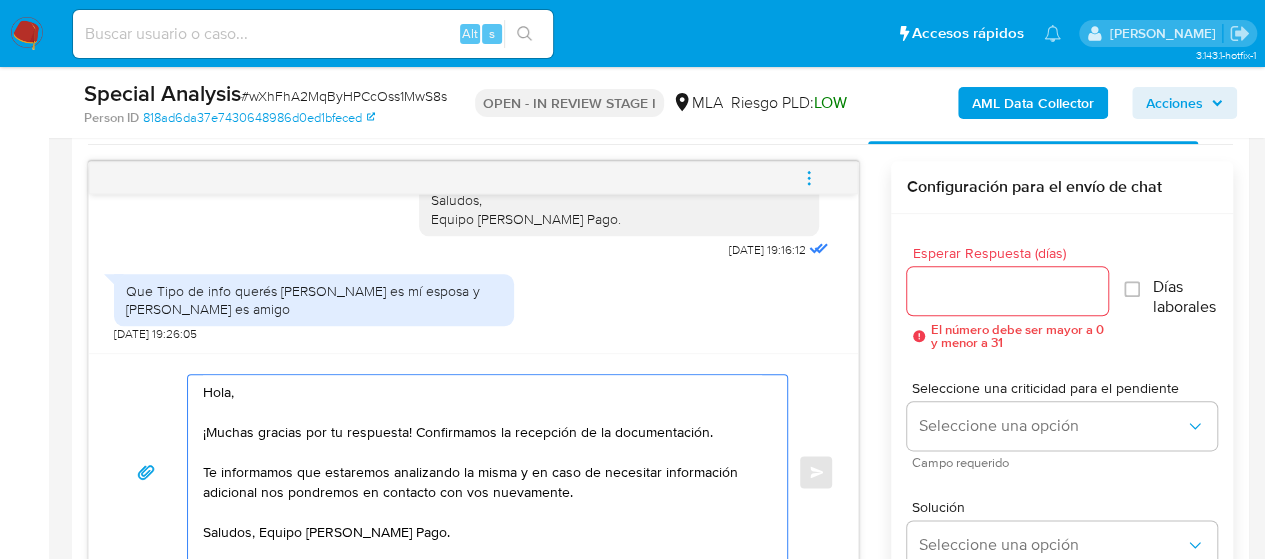 drag, startPoint x: 412, startPoint y: 427, endPoint x: 710, endPoint y: 431, distance: 298.02686 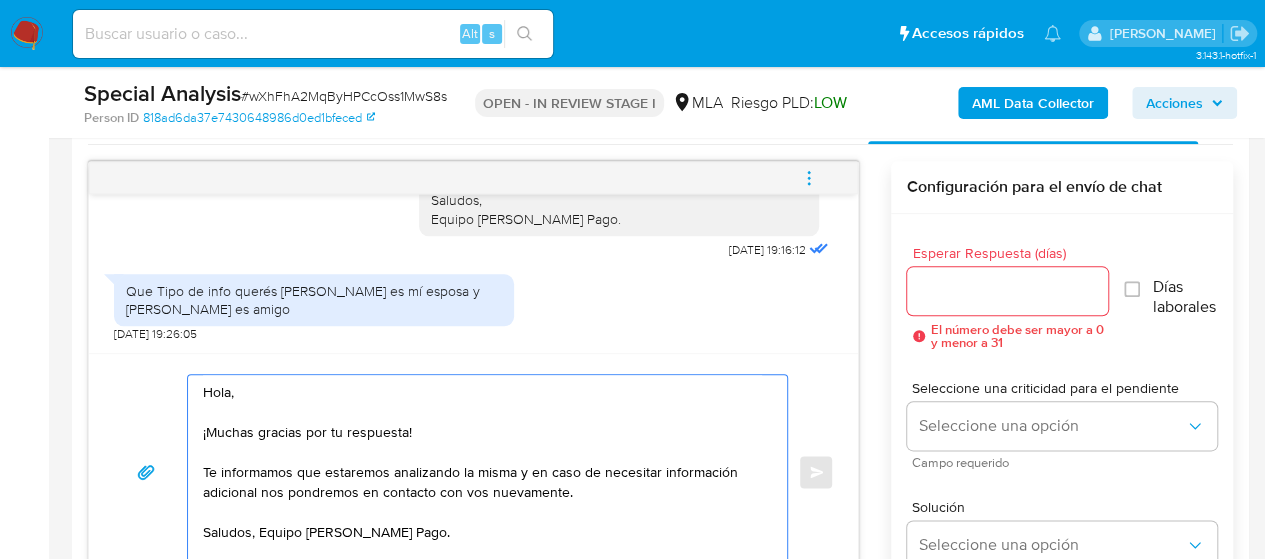 type on "Hola,
¡Muchas gracias por tu respuesta!
Te informamos que estaremos analizando la misma y en caso de necesitar información adicional nos pondremos en contacto con vos nuevamente.
Saludos, Equipo de Mercado Pago." 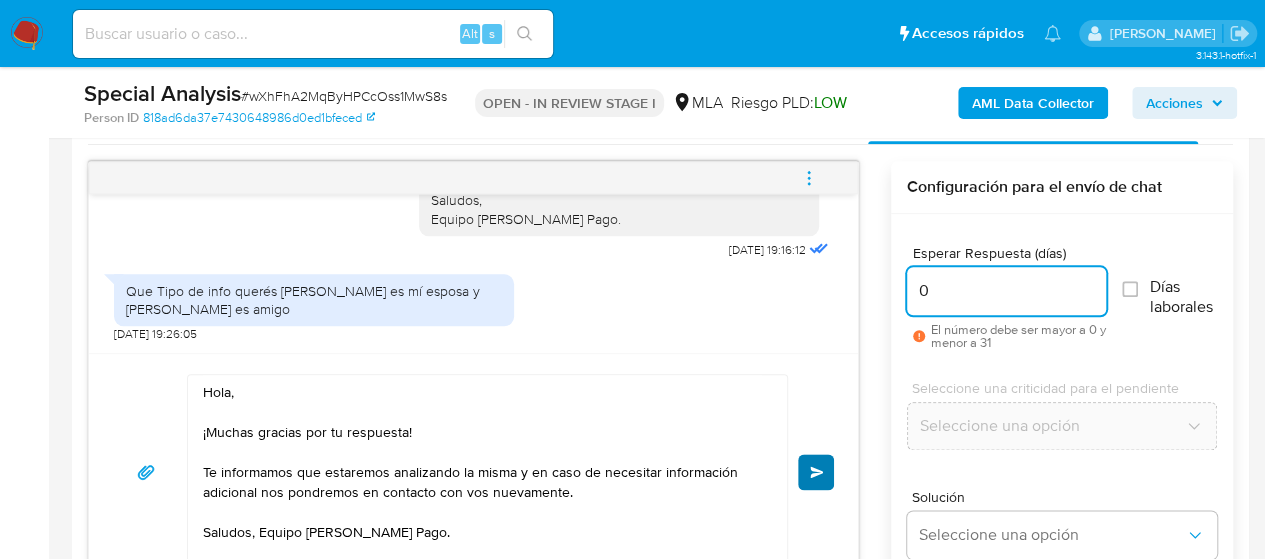 type on "0" 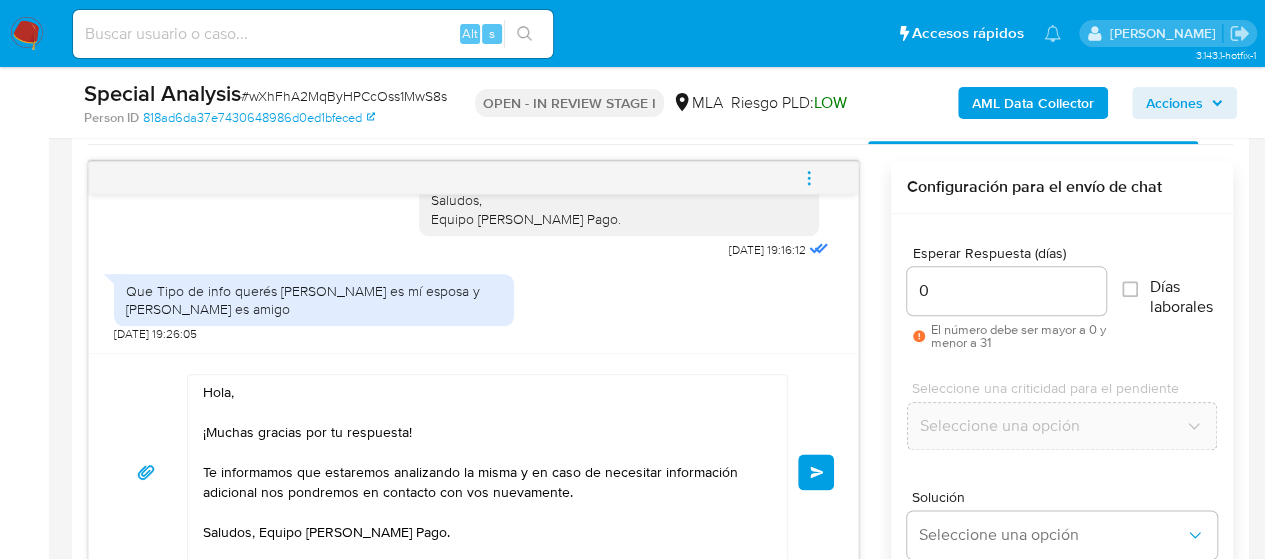 click on "Enviar" at bounding box center [816, 472] 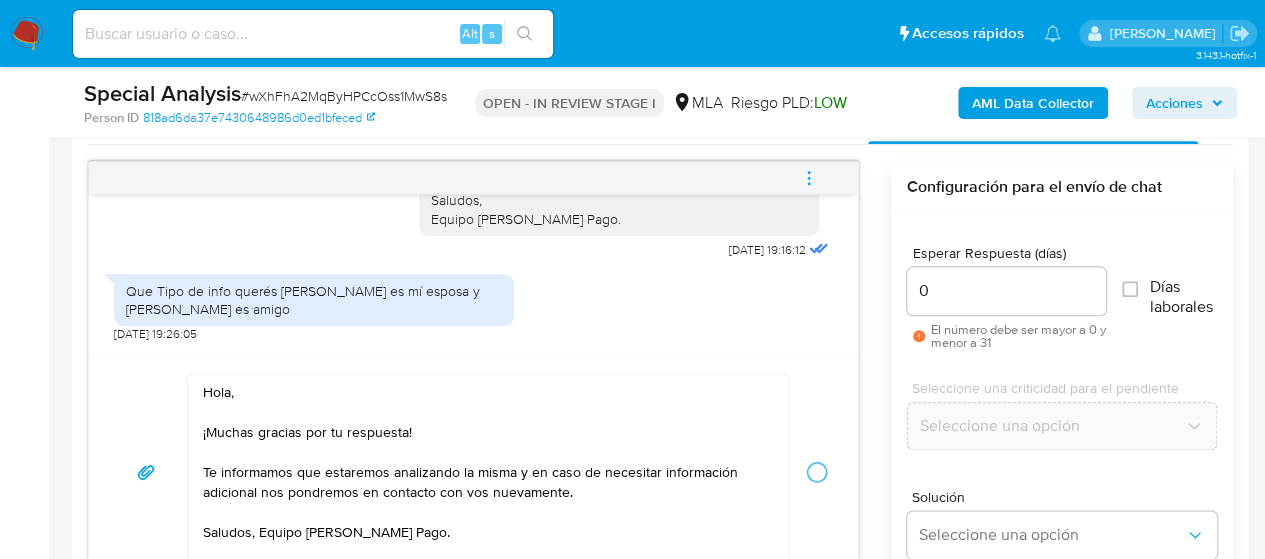 click at bounding box center (809, 178) 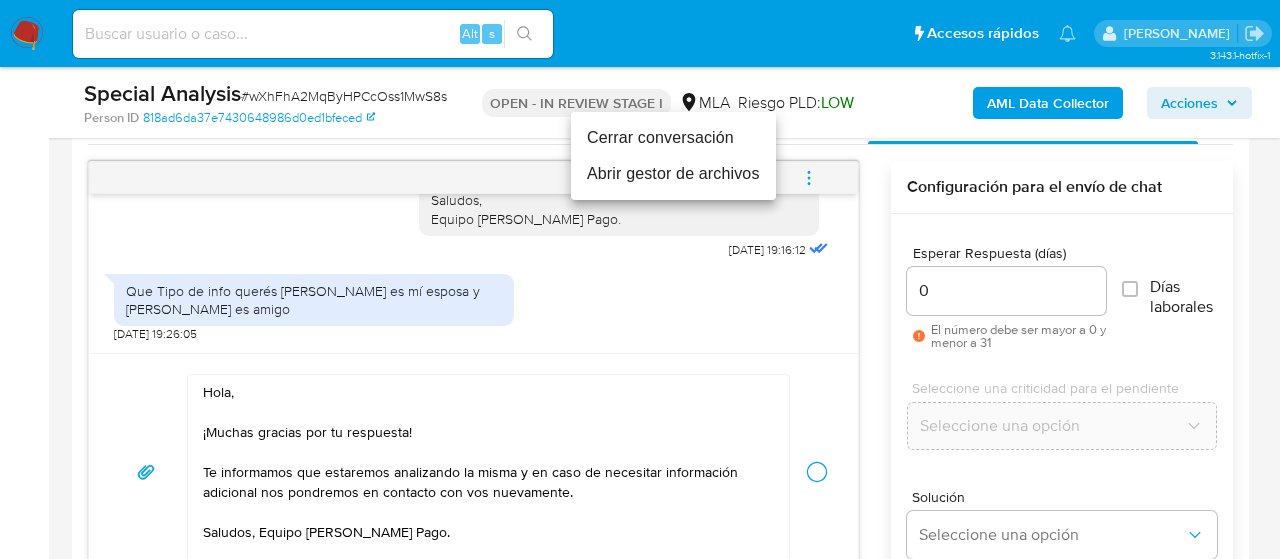 type 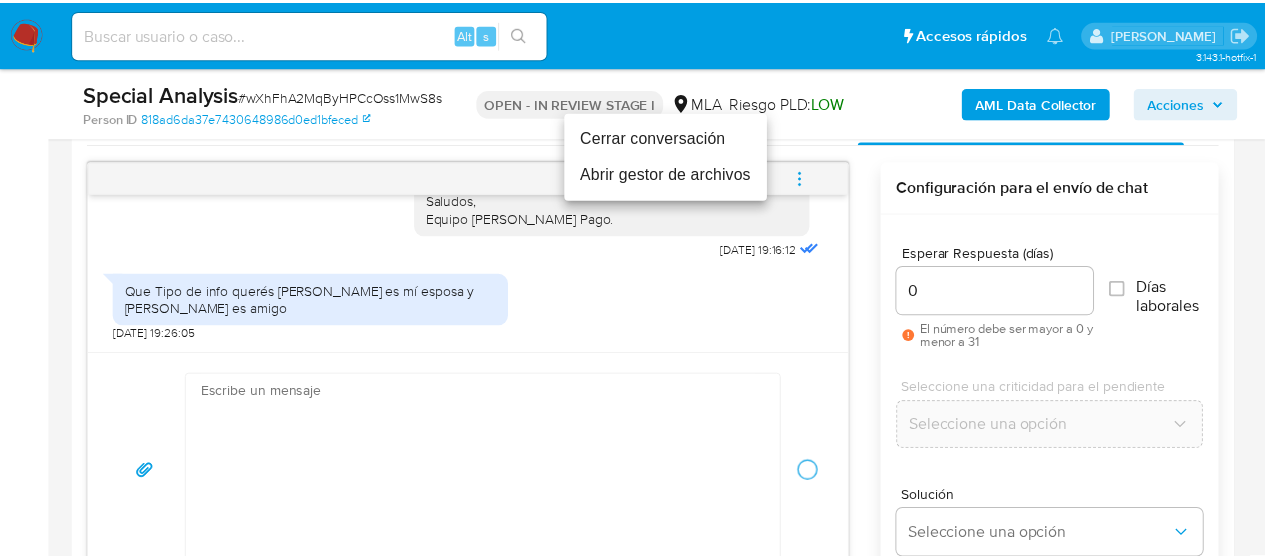 scroll, scrollTop: 1886, scrollLeft: 0, axis: vertical 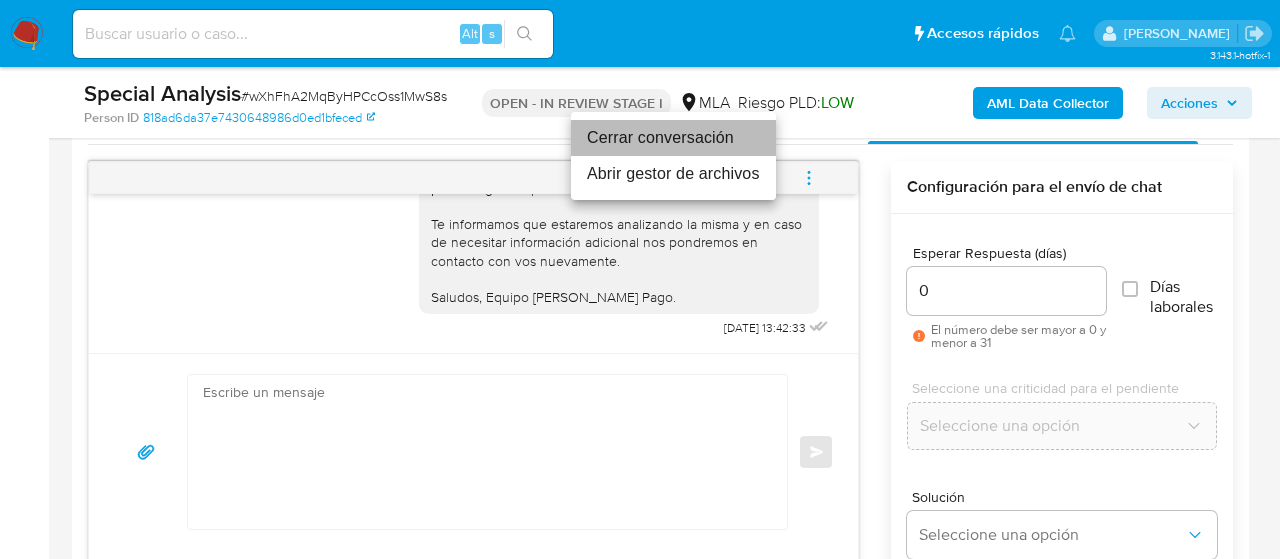 click on "Cerrar conversación" at bounding box center [673, 138] 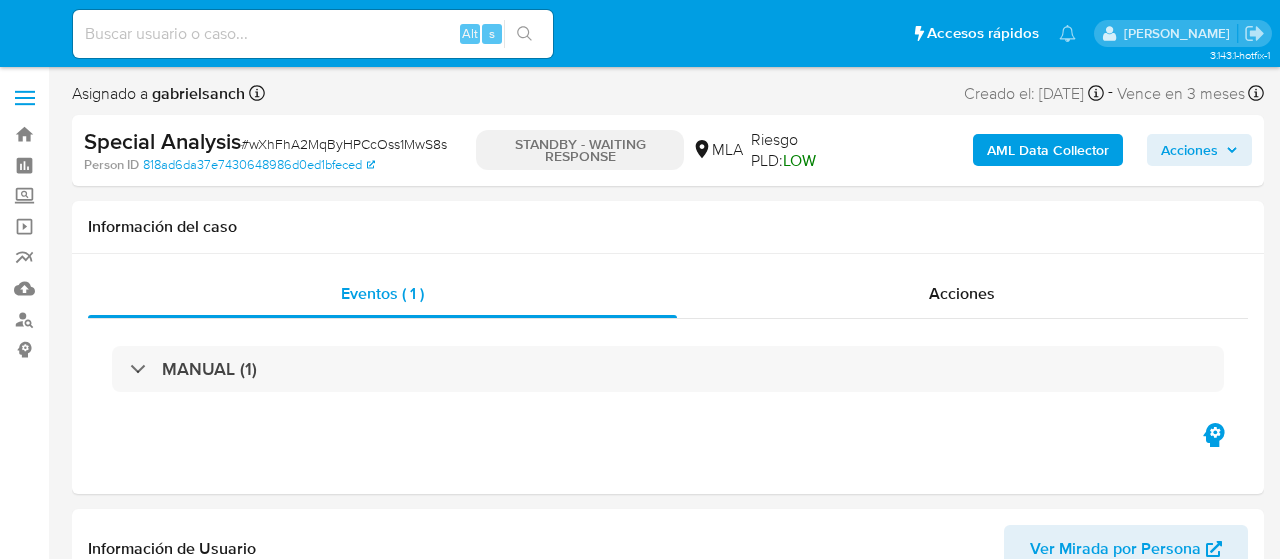 select on "10" 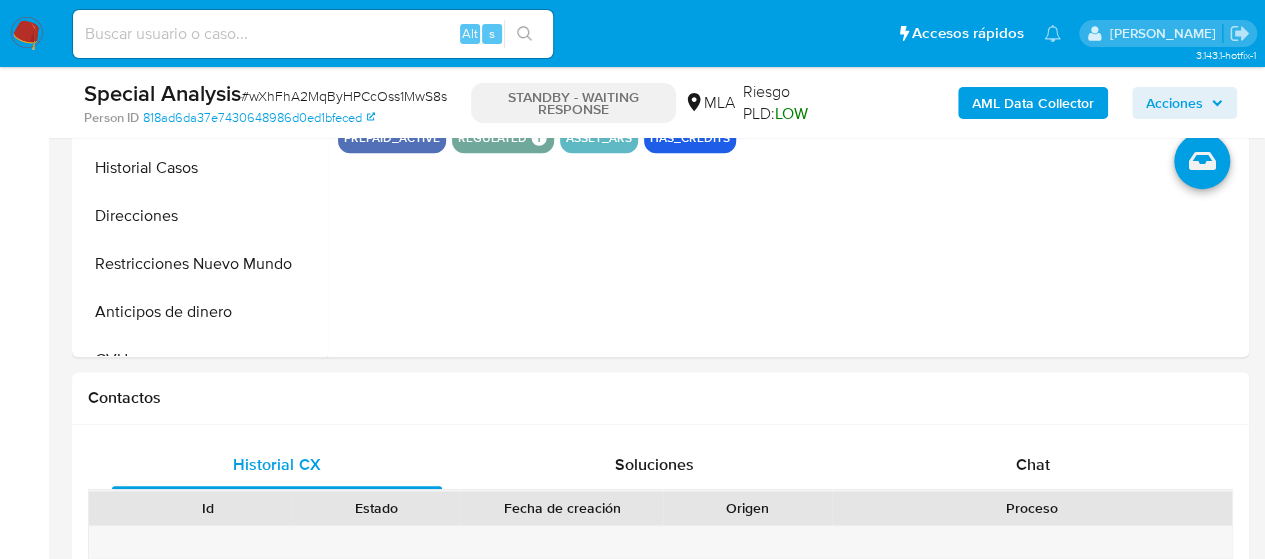scroll, scrollTop: 800, scrollLeft: 0, axis: vertical 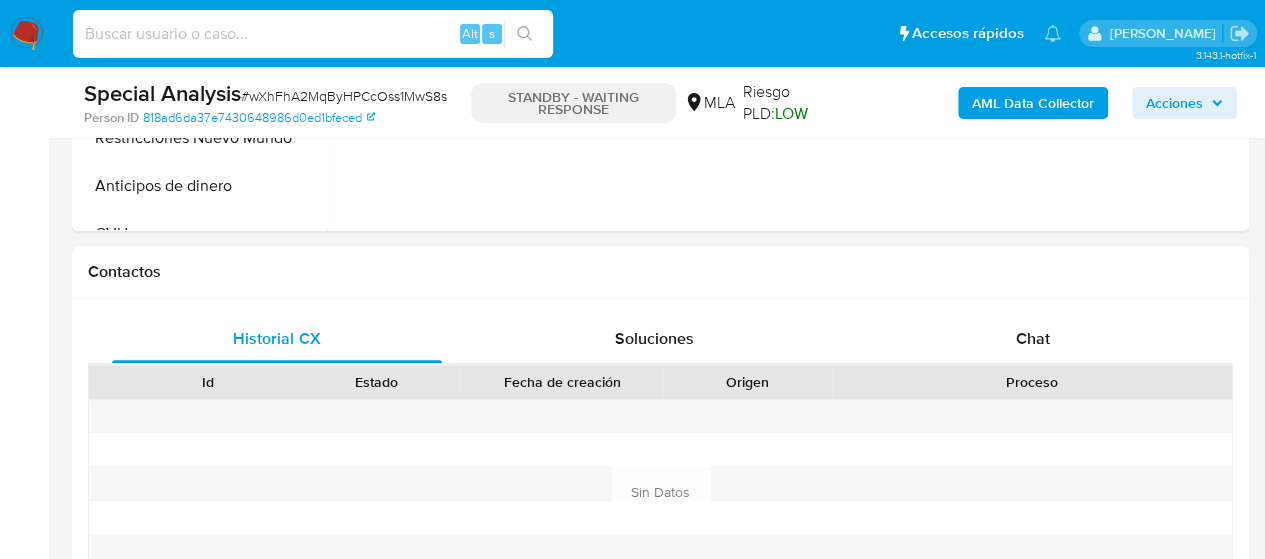 click at bounding box center [313, 34] 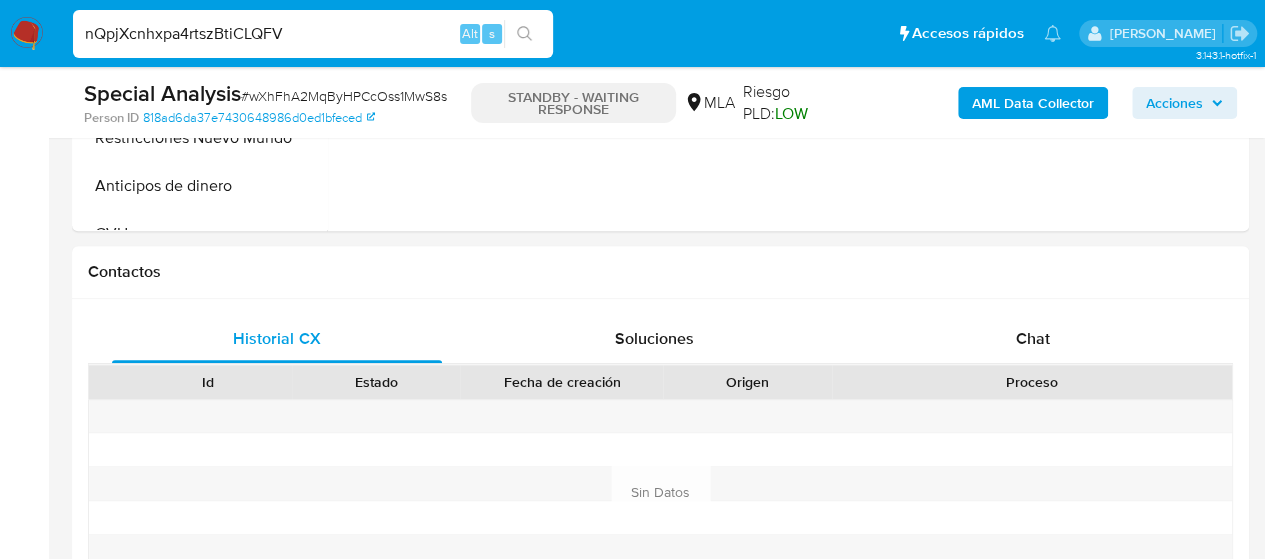 type on "nQpjXcnhxpa4rtszBtiCLQFV" 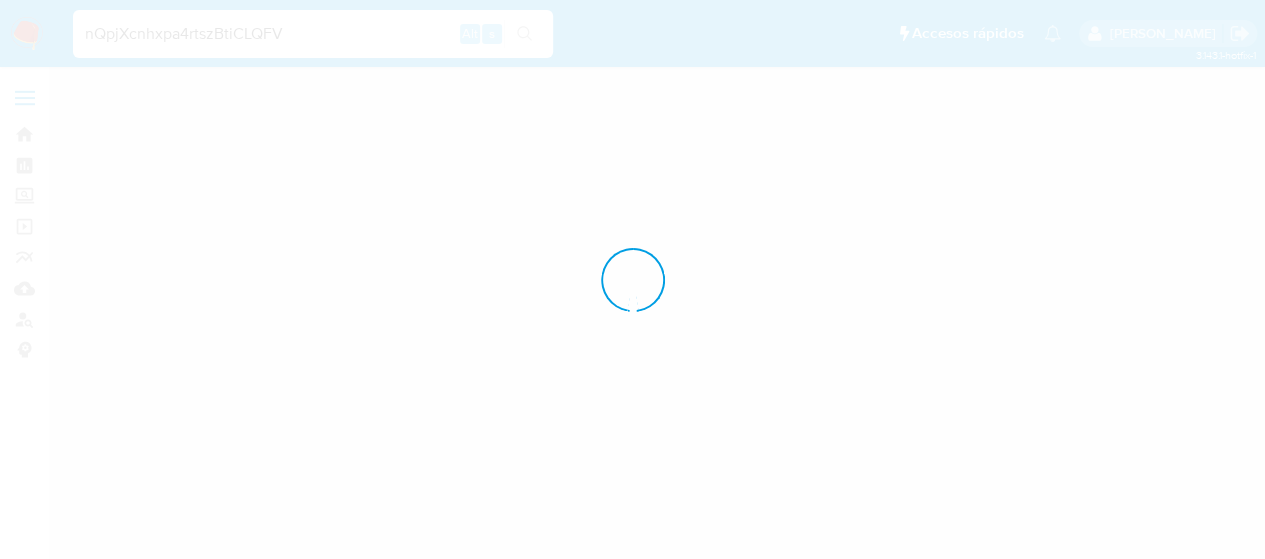 scroll, scrollTop: 0, scrollLeft: 0, axis: both 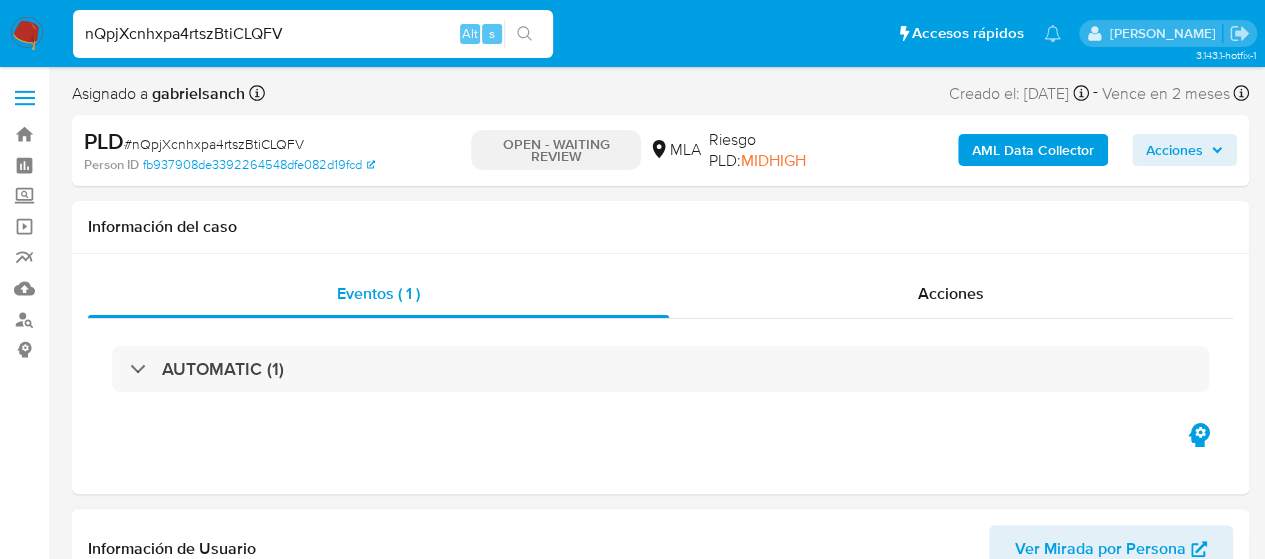 select on "10" 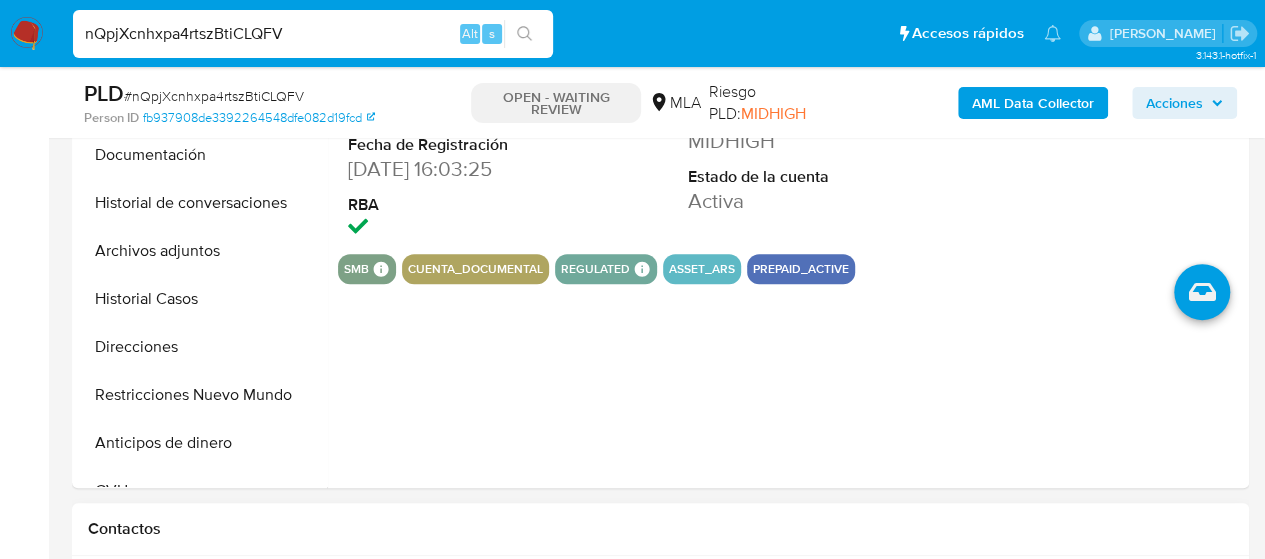 scroll, scrollTop: 900, scrollLeft: 0, axis: vertical 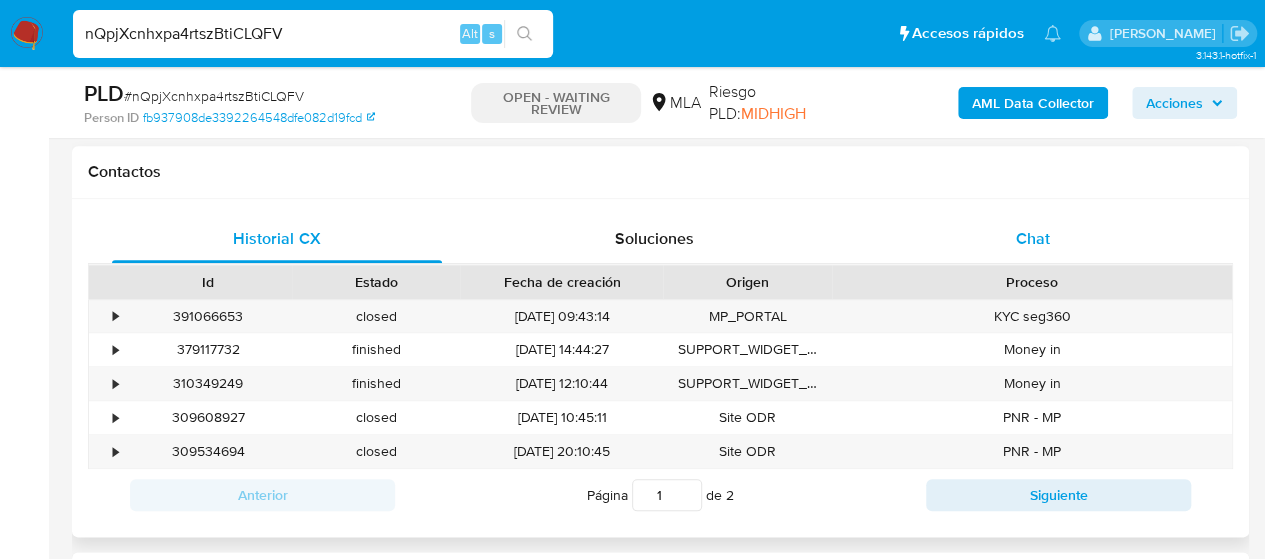 click on "Chat" at bounding box center (1033, 239) 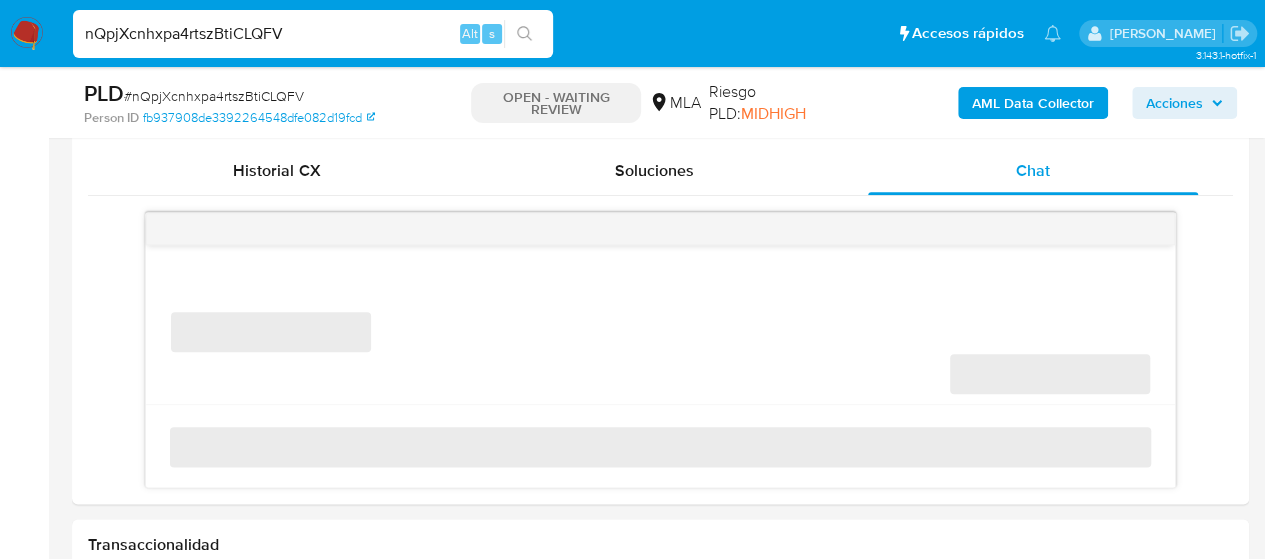 scroll, scrollTop: 1000, scrollLeft: 0, axis: vertical 